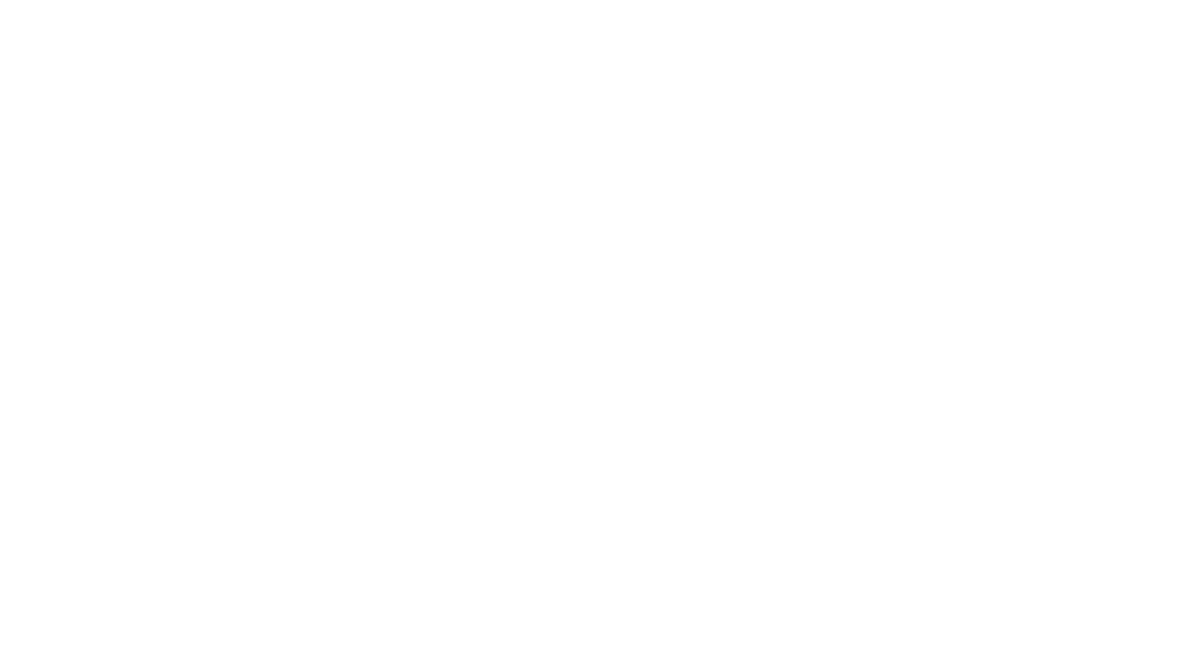 scroll, scrollTop: 0, scrollLeft: 0, axis: both 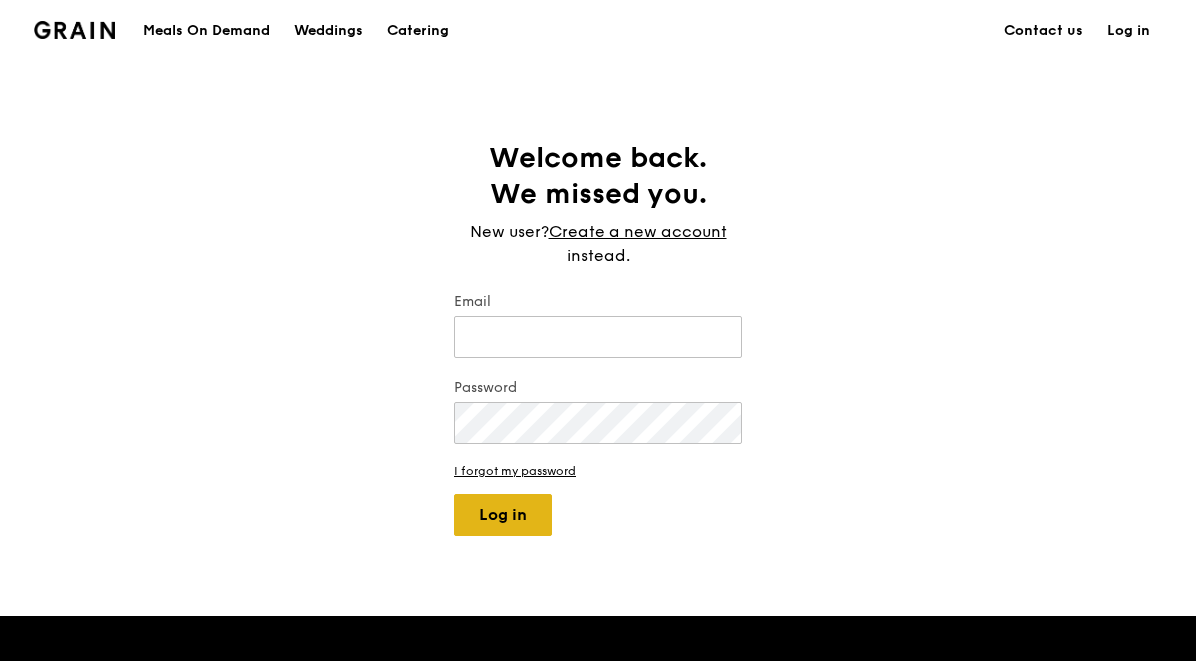 type on "[EMAIL]" 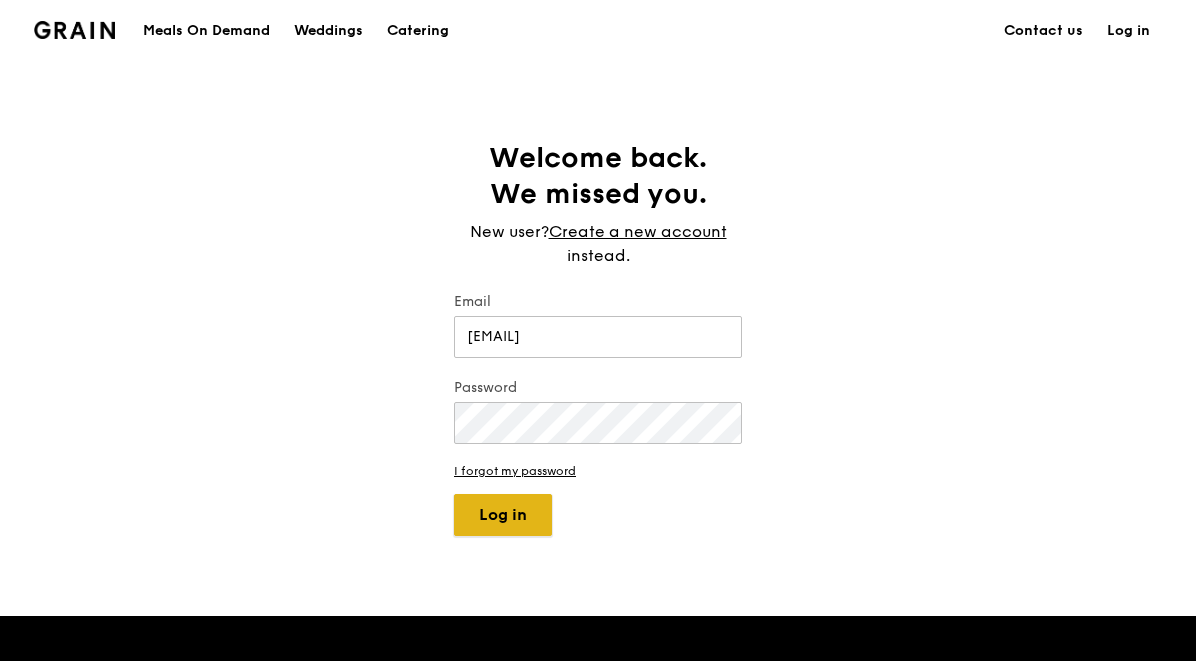 click on "Log in" at bounding box center (503, 515) 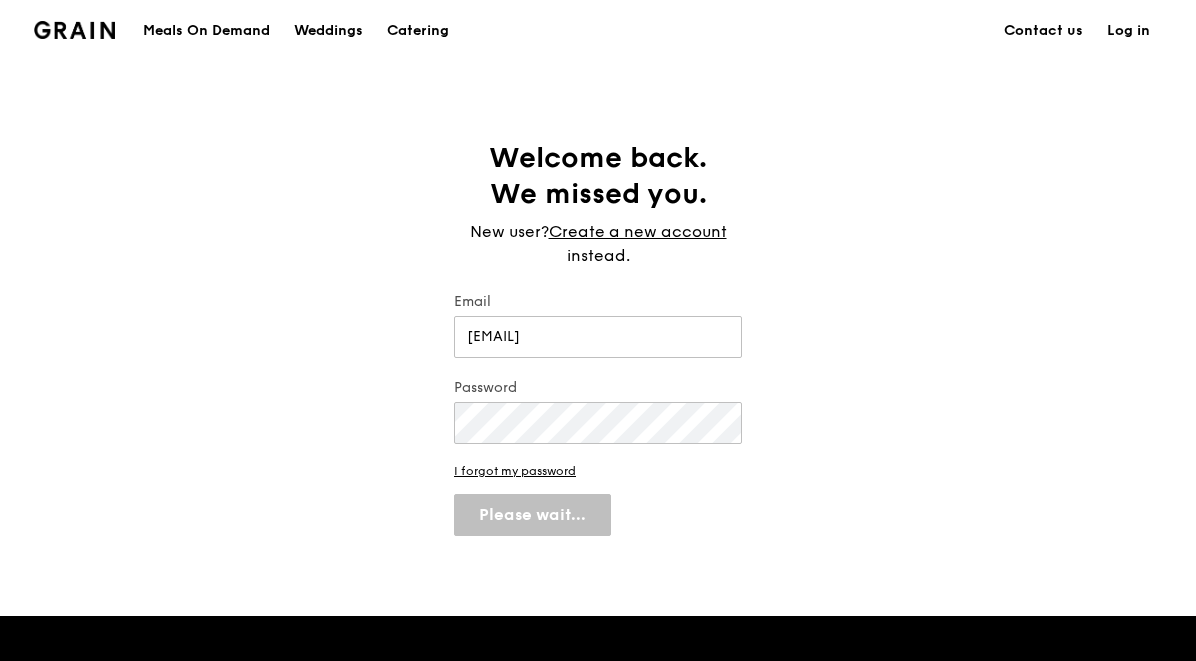 select on "100" 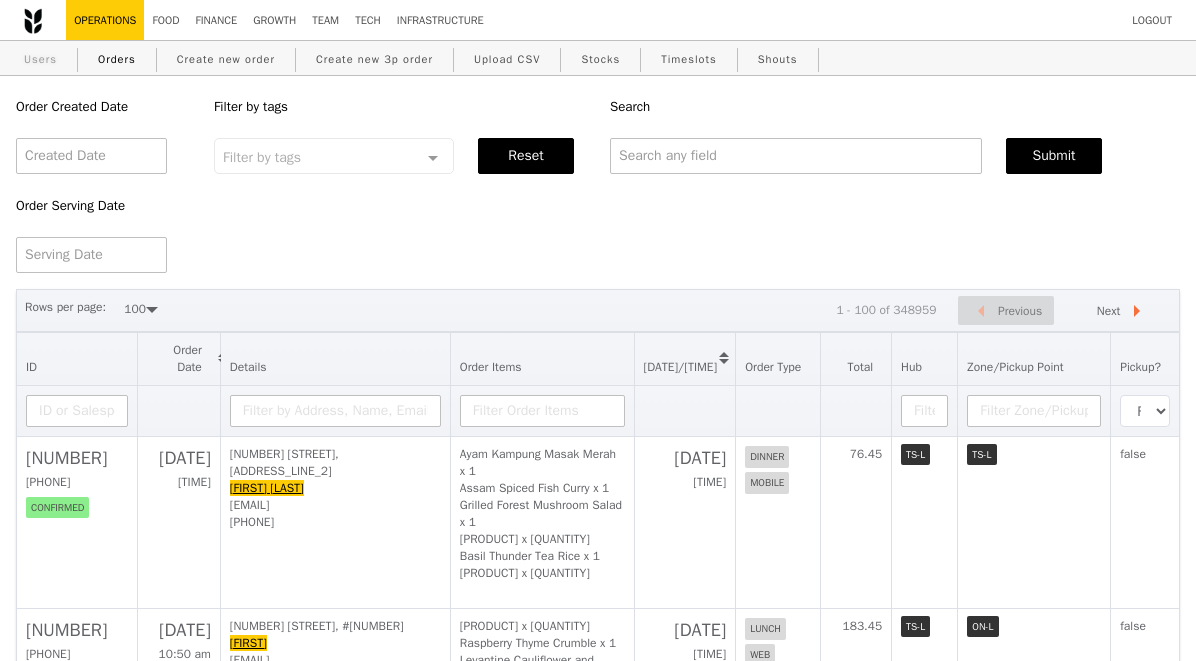 click on "Users" at bounding box center [40, 59] 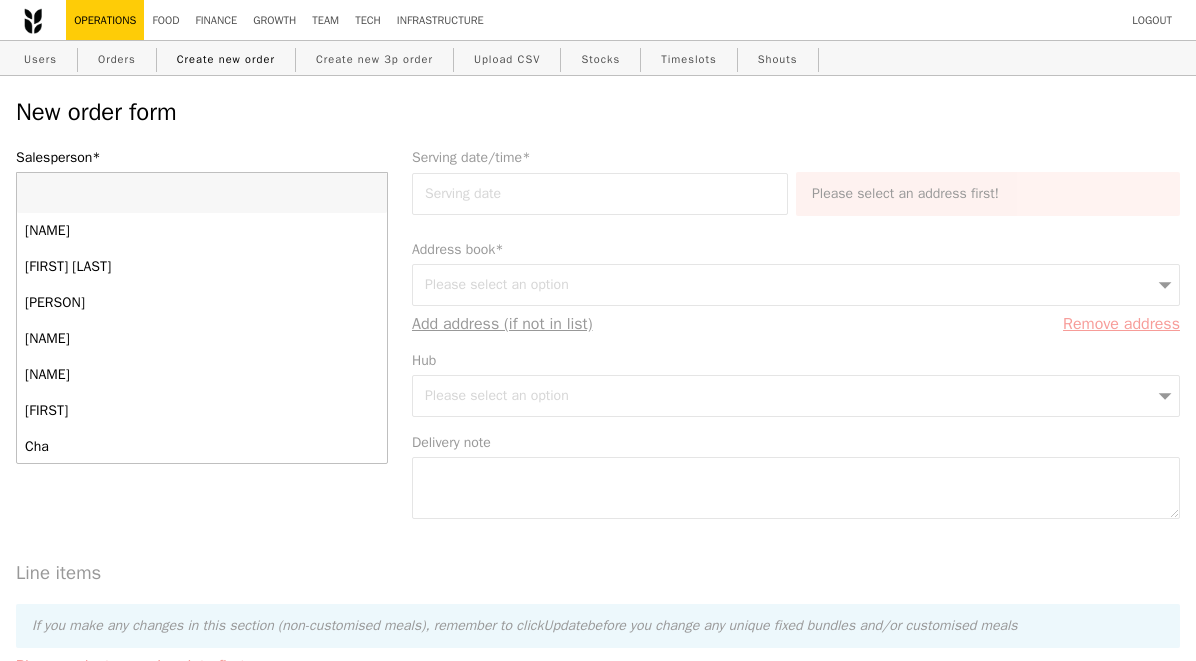 scroll, scrollTop: 0, scrollLeft: 0, axis: both 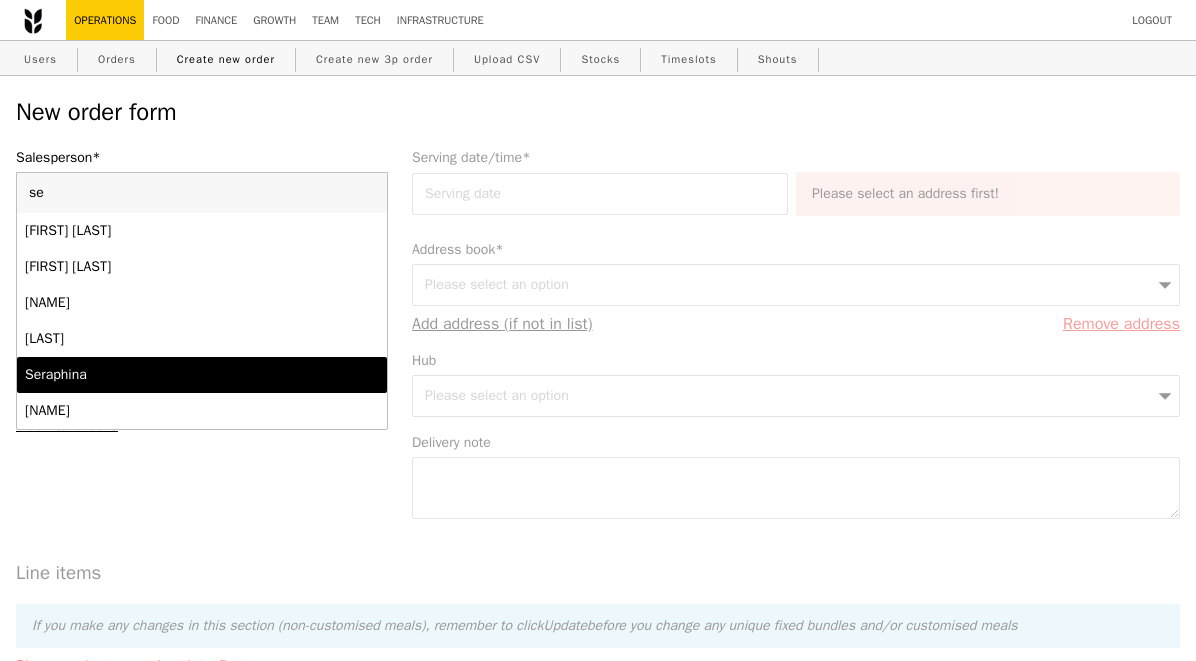 type on "se" 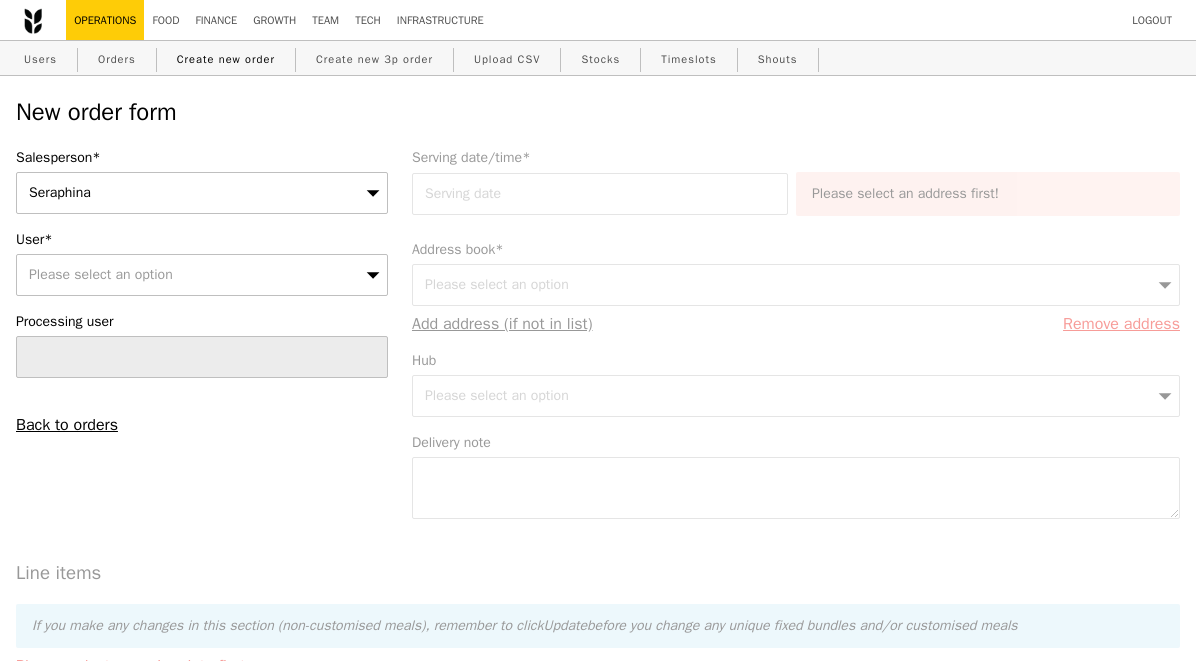 click on "Please select an option" at bounding box center [202, 275] 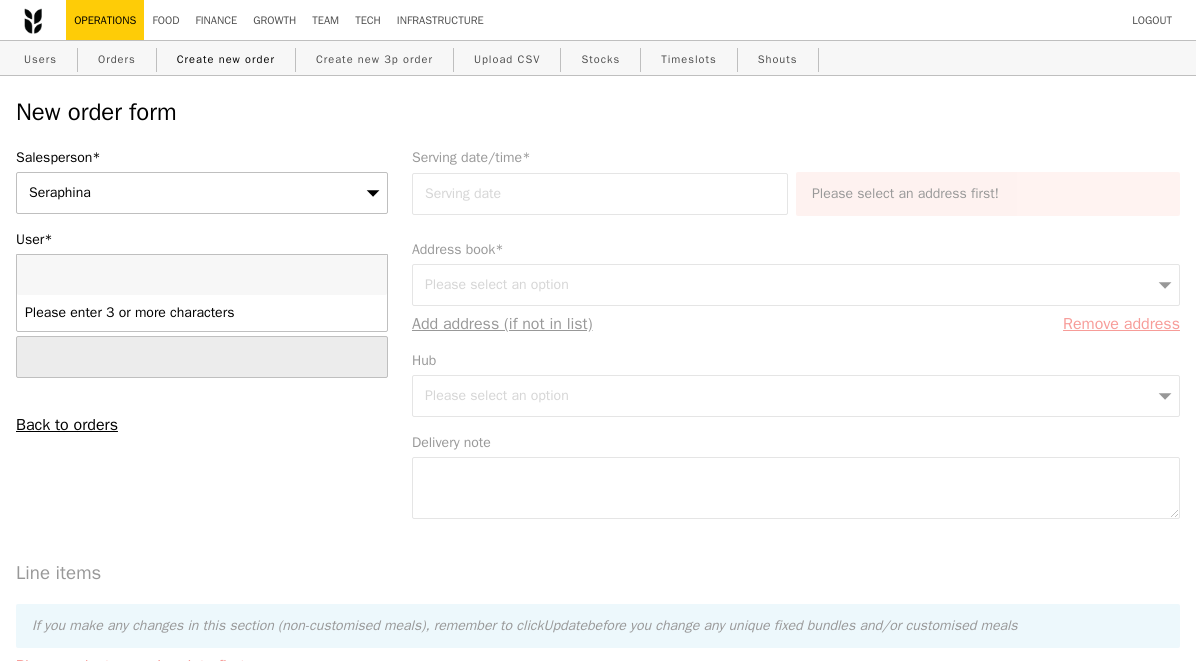 type on "[EMAIL]" 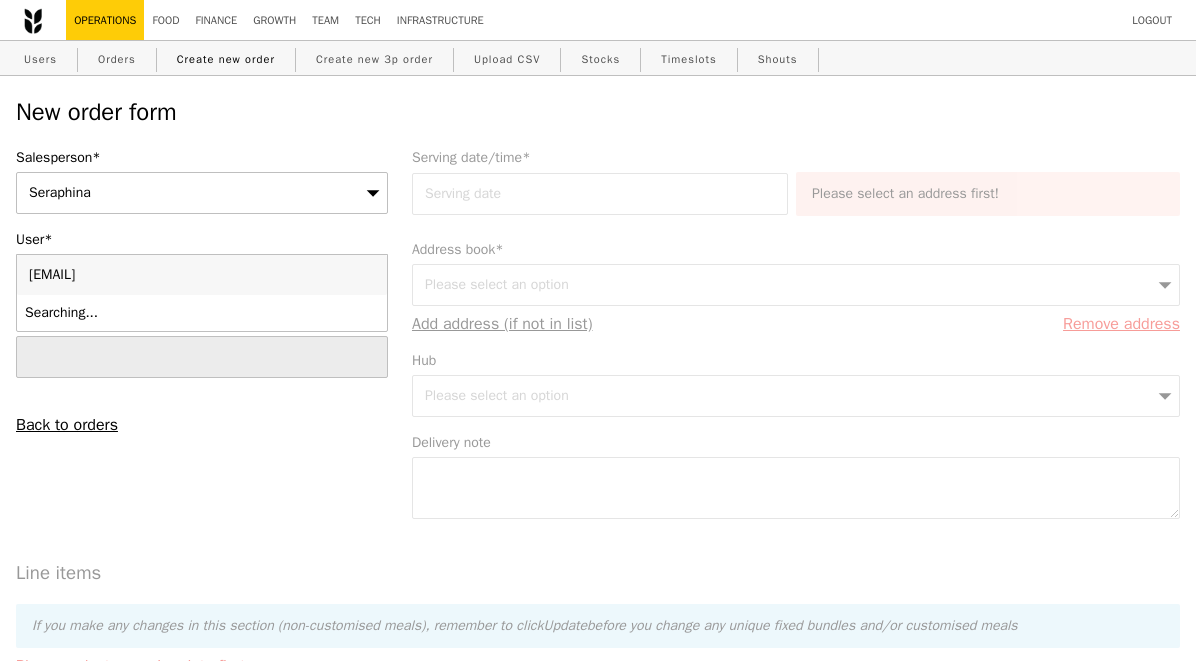 type on "Confirm" 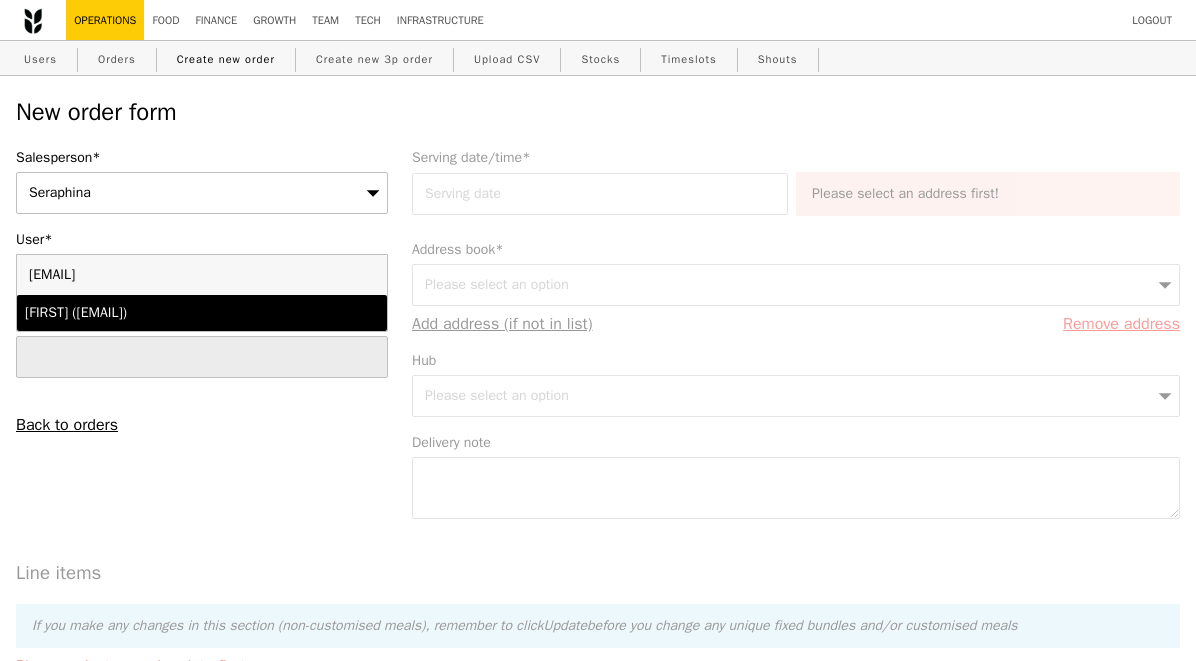 type on "[EMAIL]" 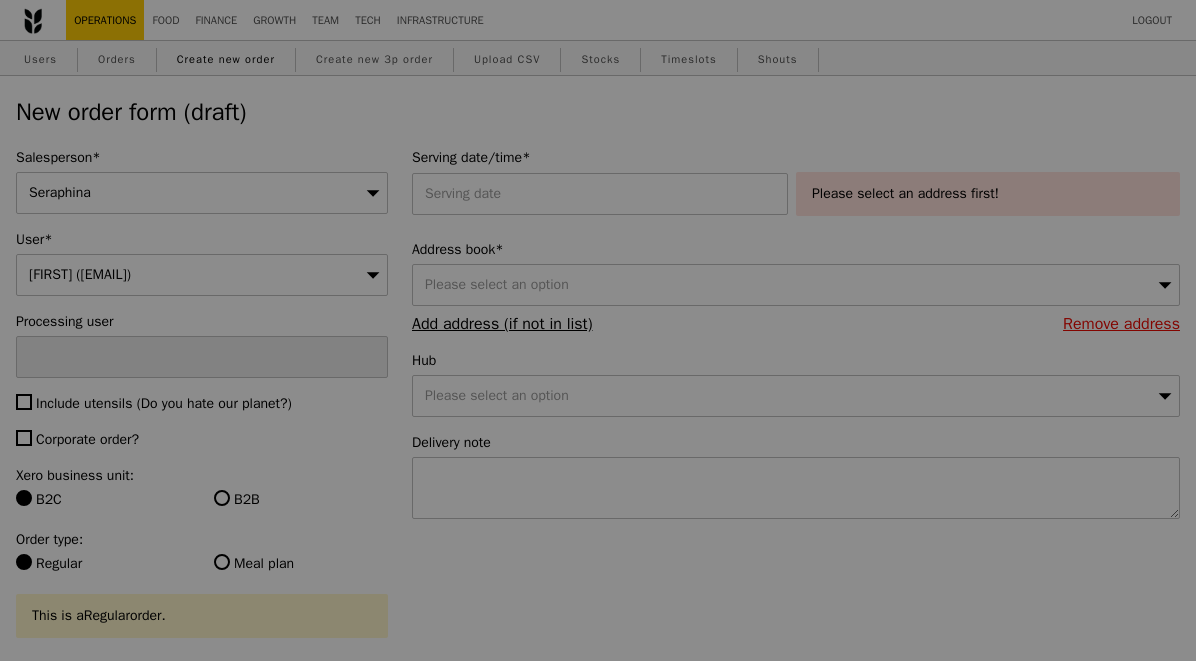 type on "Confirm" 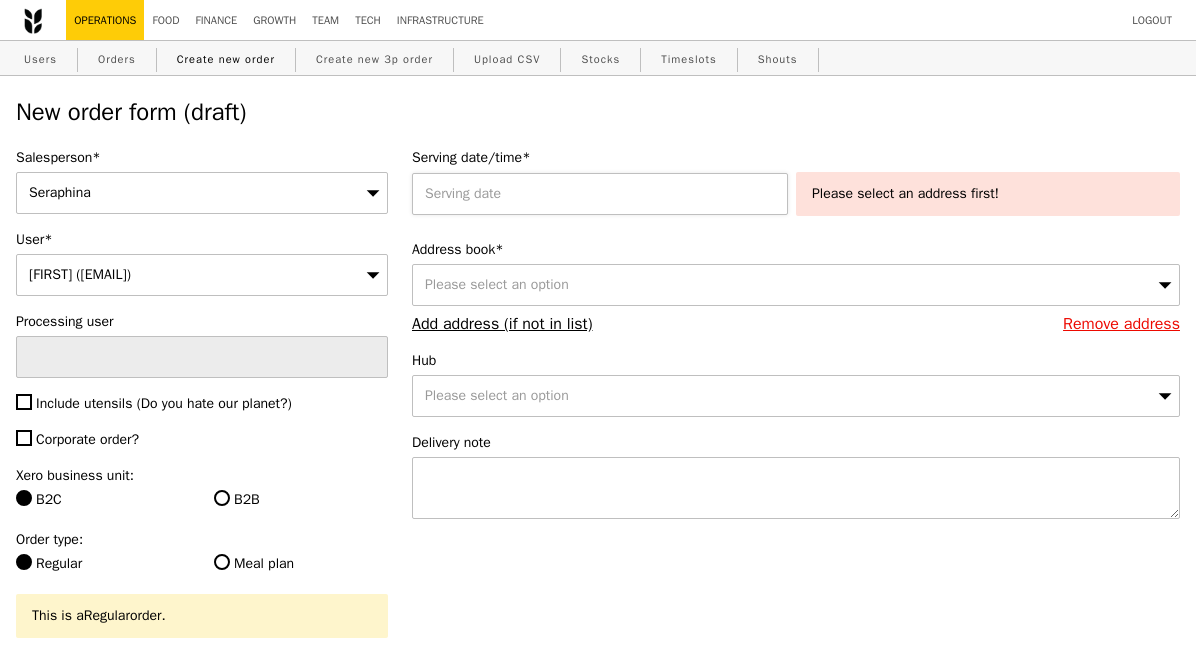 click at bounding box center [604, 194] 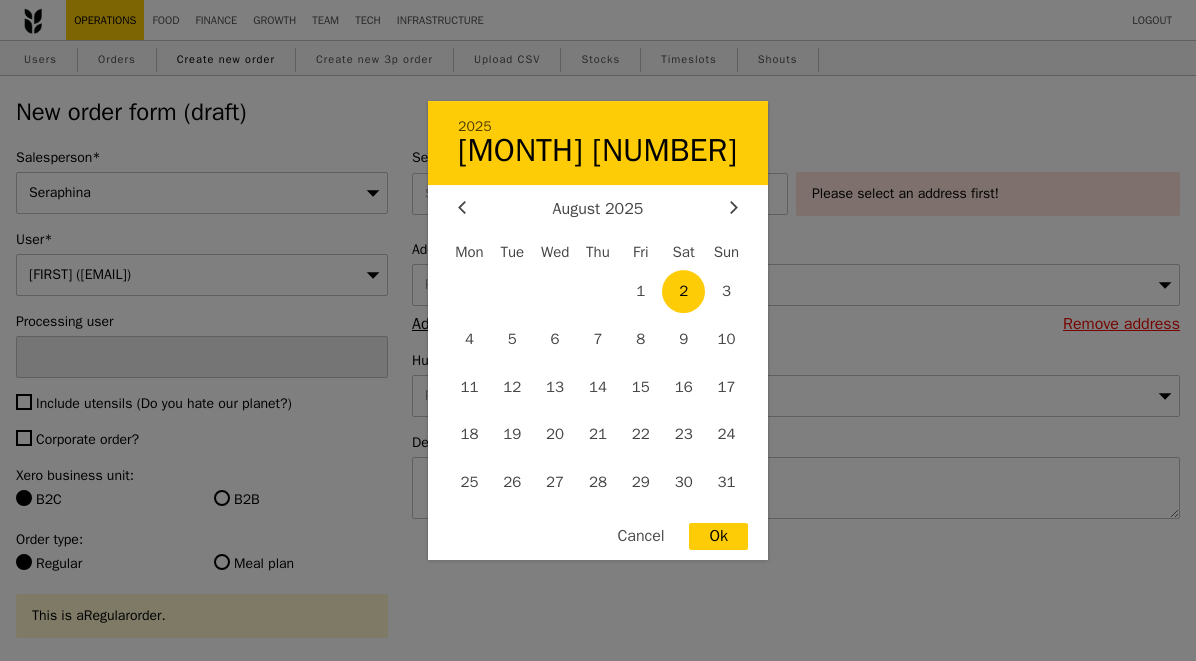 click on "Ok" at bounding box center [718, 537] 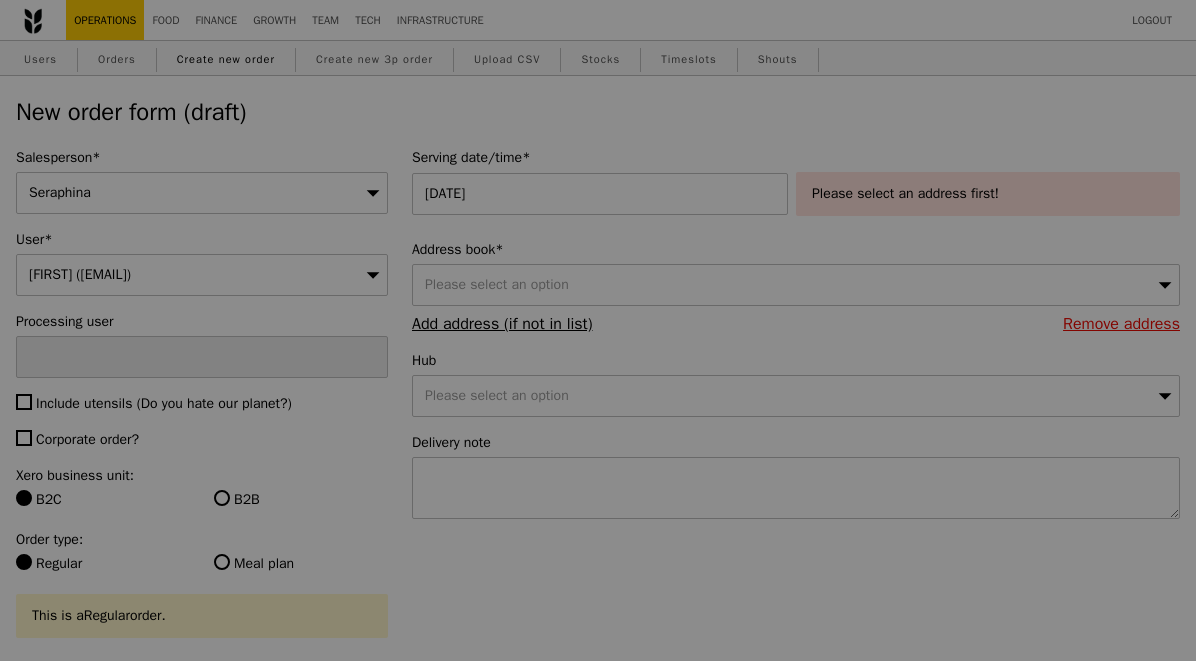 click at bounding box center [598, 330] 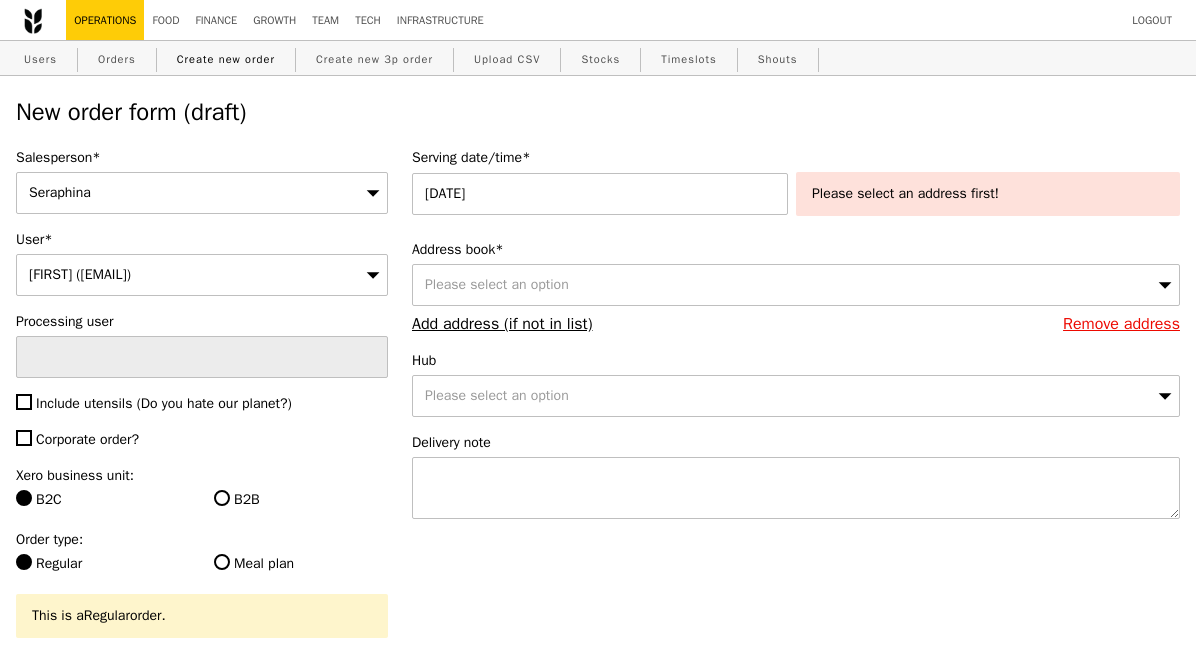 click on "Please select an option" at bounding box center (497, 284) 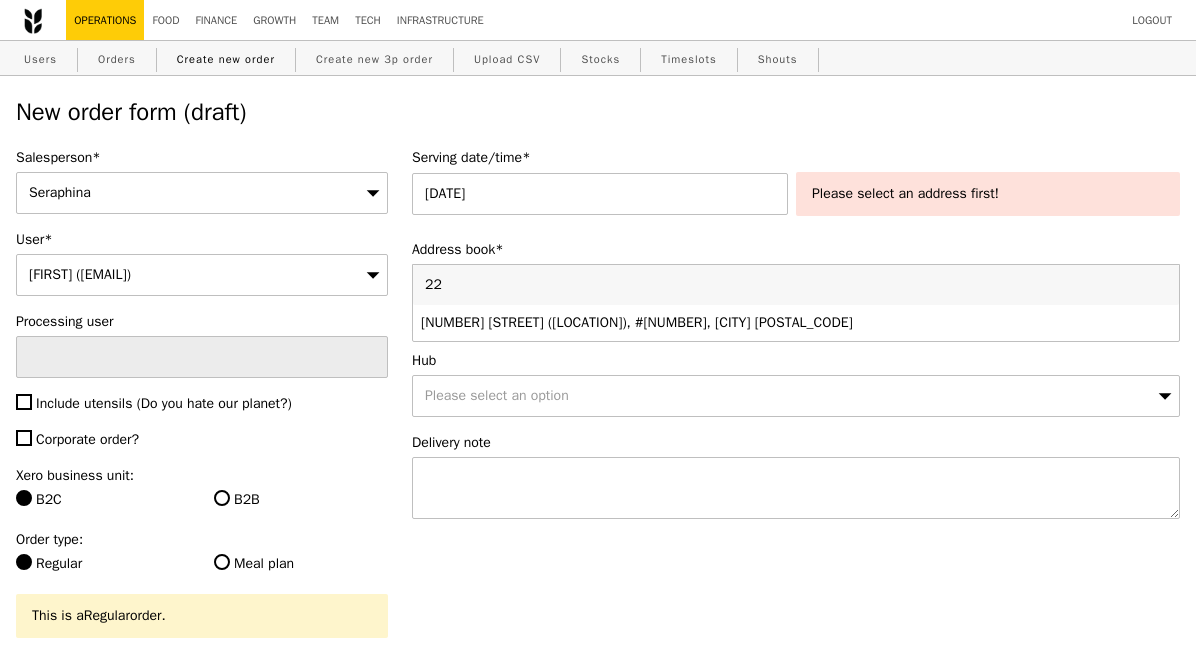 type on "22" 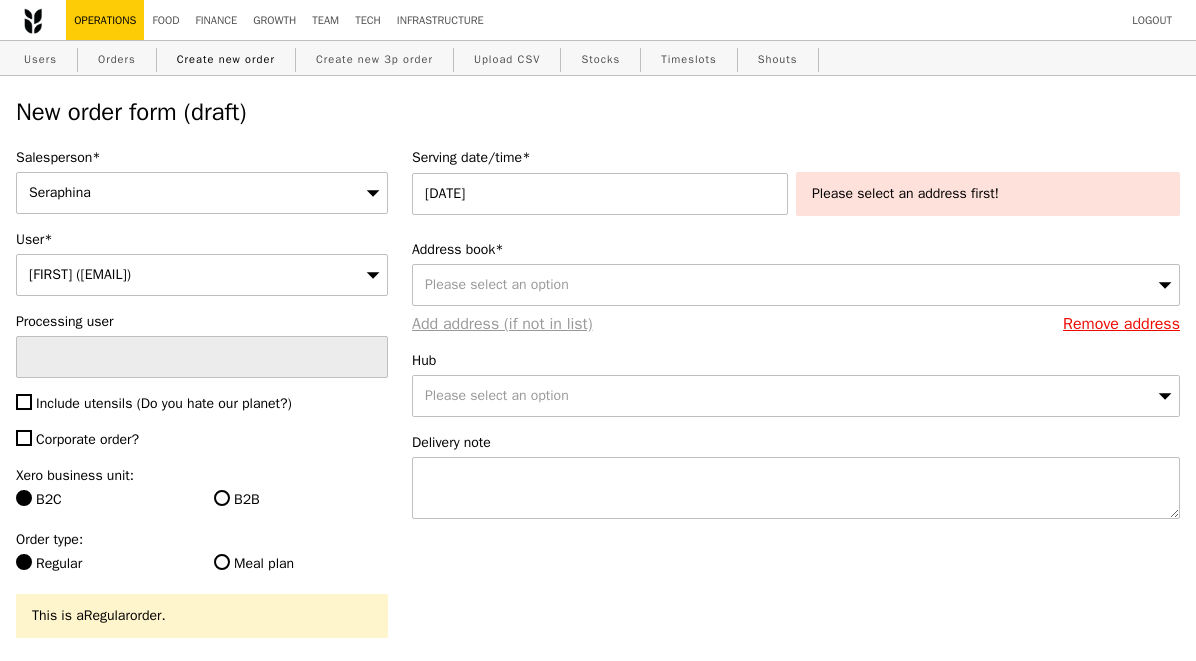 click on "Add address (if not in list)" at bounding box center (502, 324) 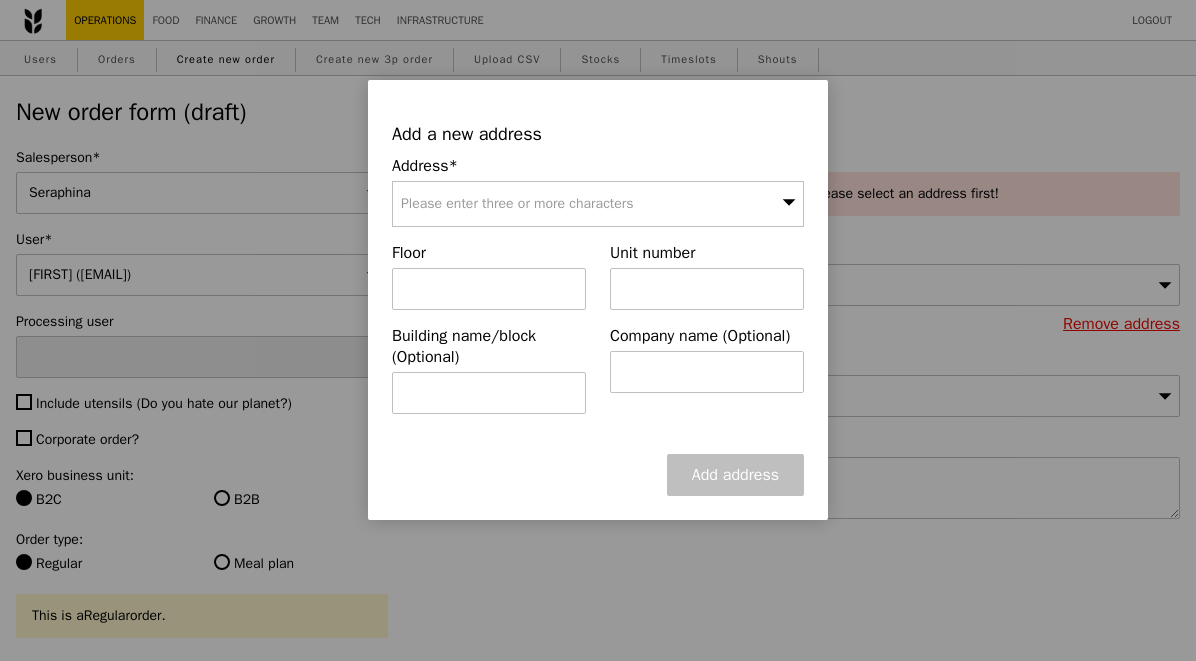 click on "Please enter three or more characters" at bounding box center [517, 203] 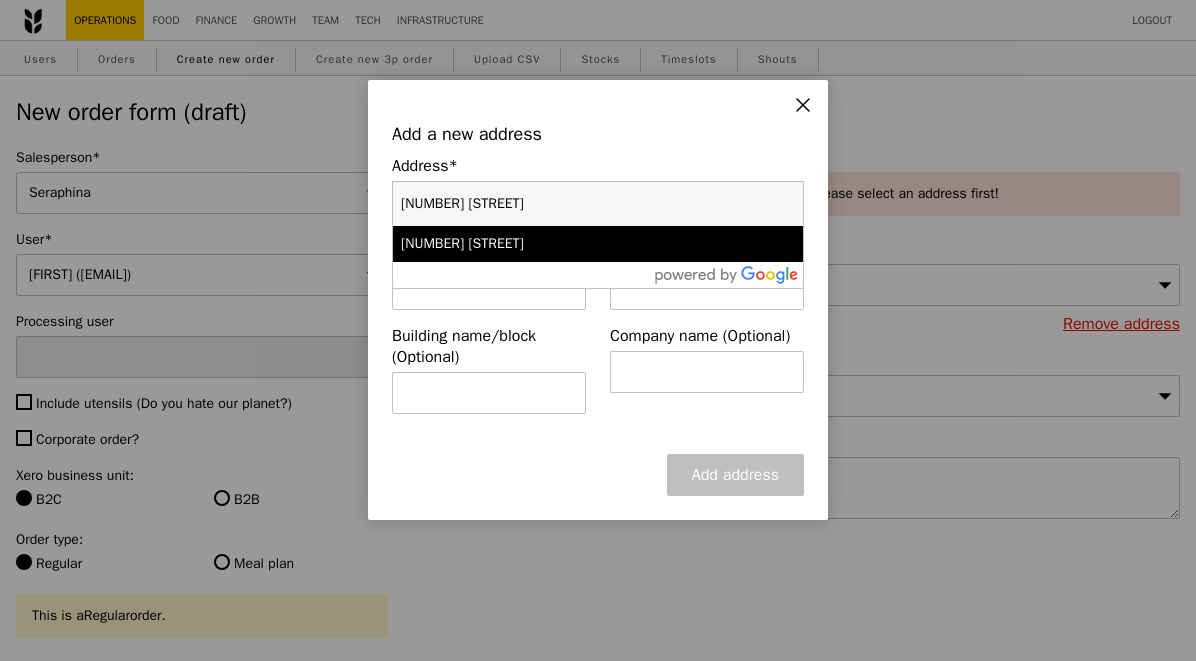 type on "[NUMBER] [STREET]" 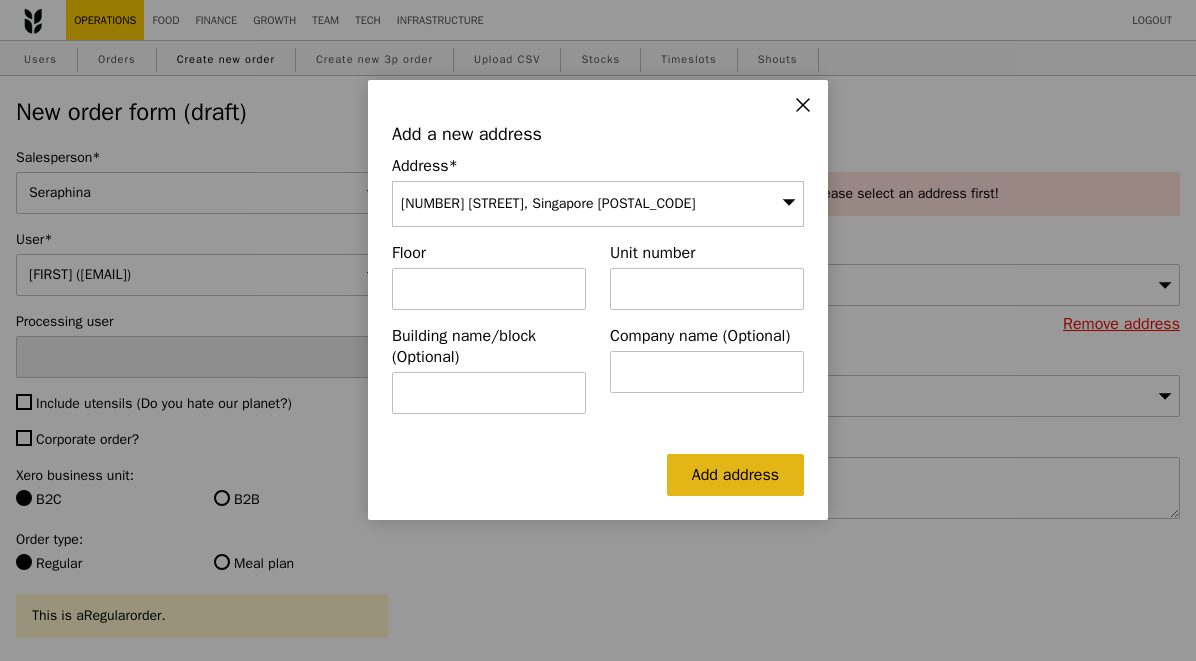 click on "Add address" at bounding box center (735, 475) 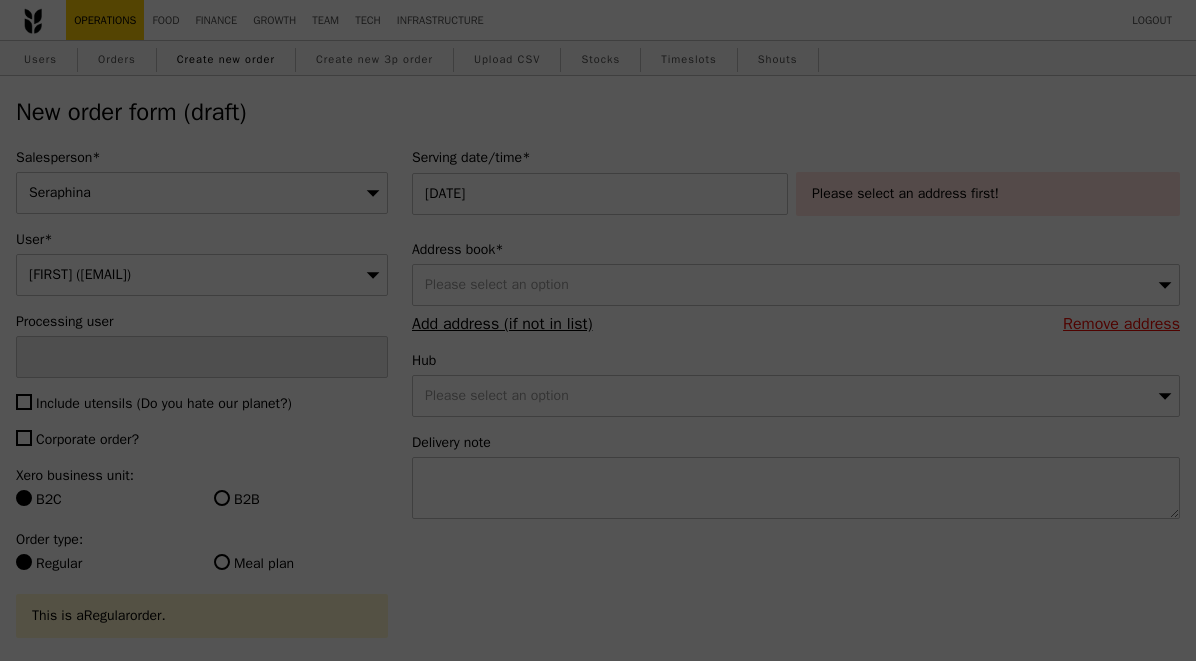 type on "Confirm" 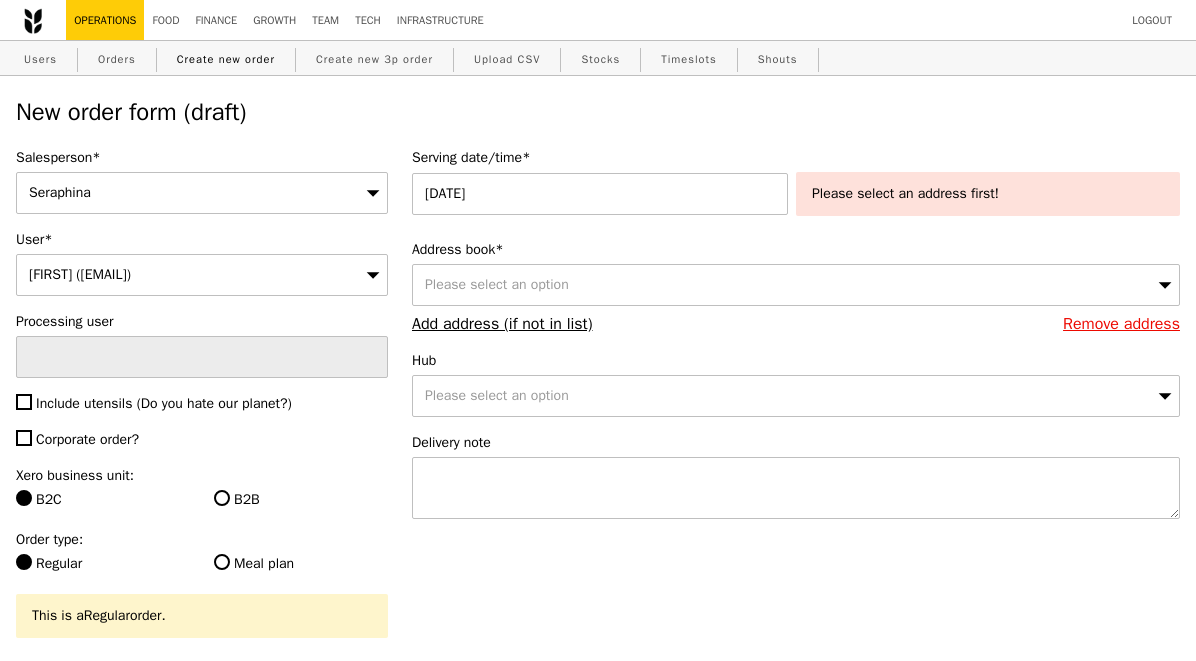 click on "Please select an option" at bounding box center (497, 284) 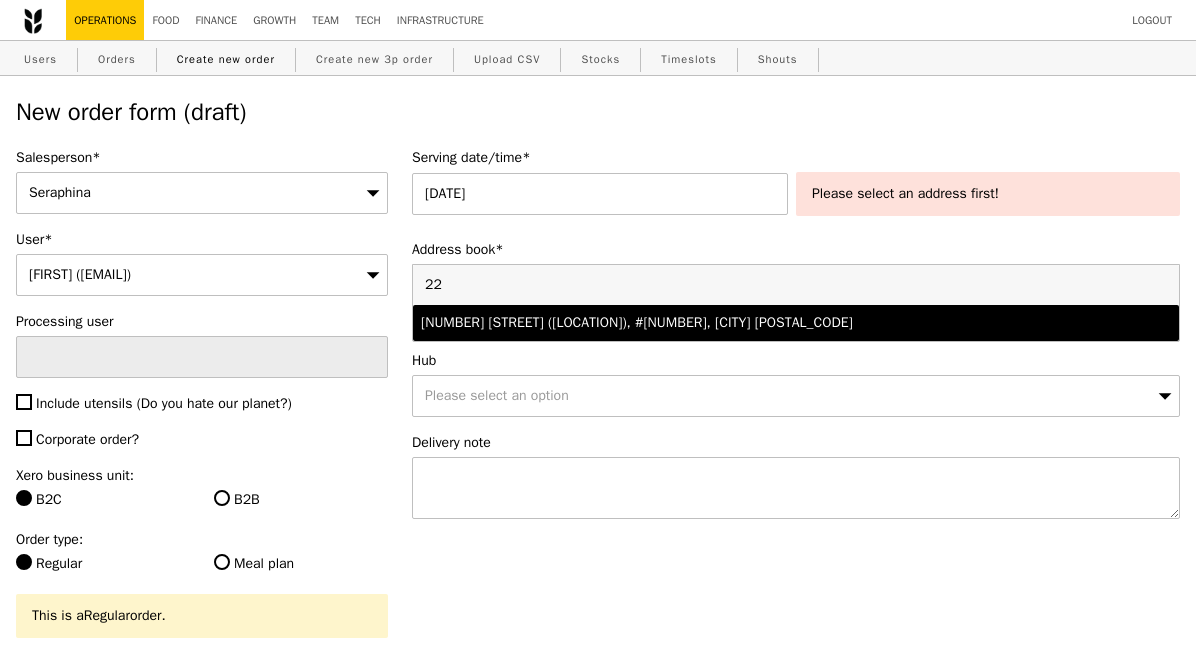click on "Address book*" at bounding box center (796, 250) 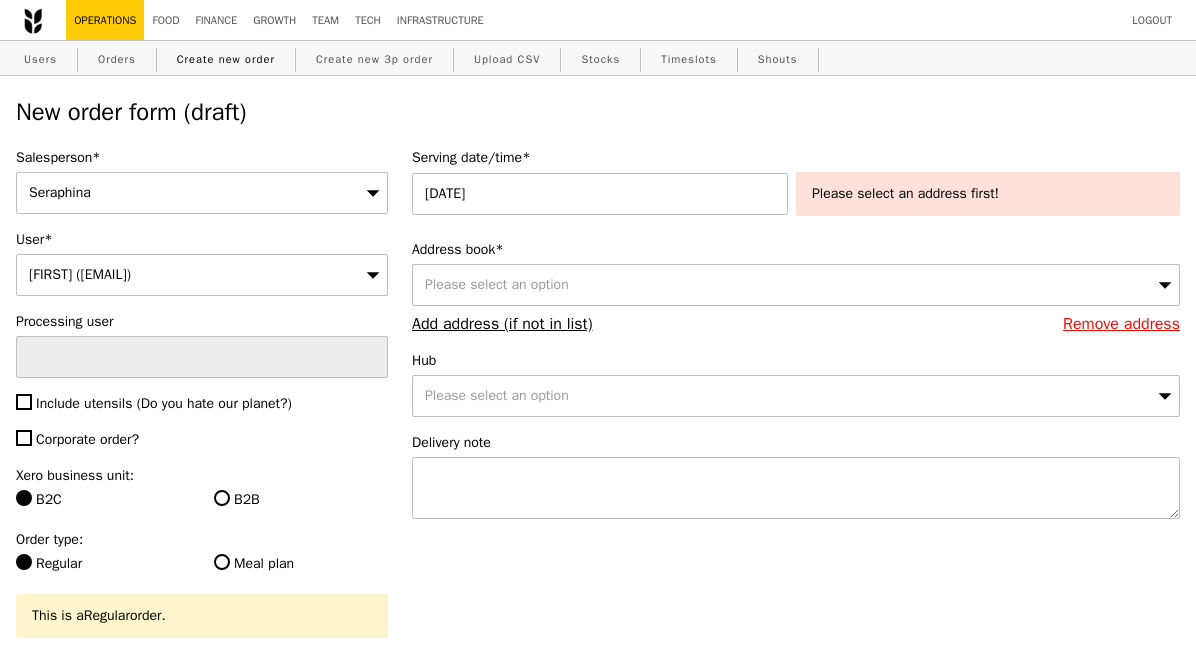 click on "Please select an option" at bounding box center (796, 285) 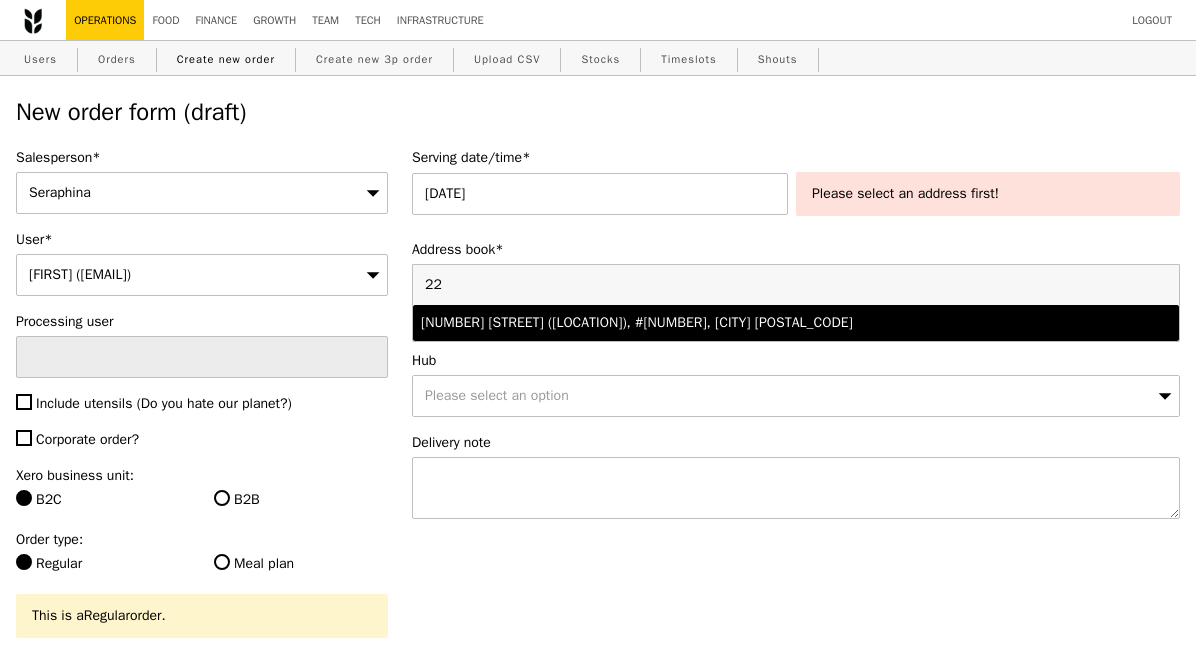 click on "Serving date/time*
[DATE]
Please select an address first!
Address book*
Please select an option
[NUMBER]
[NUMBER] [STREET] ([LOCATION]), #[NUMBER], [CITY] [POSTAL_CODE]
Remove address
Add address (if not in list)
Hub
Please select an option
Delivery note" at bounding box center (796, 344) 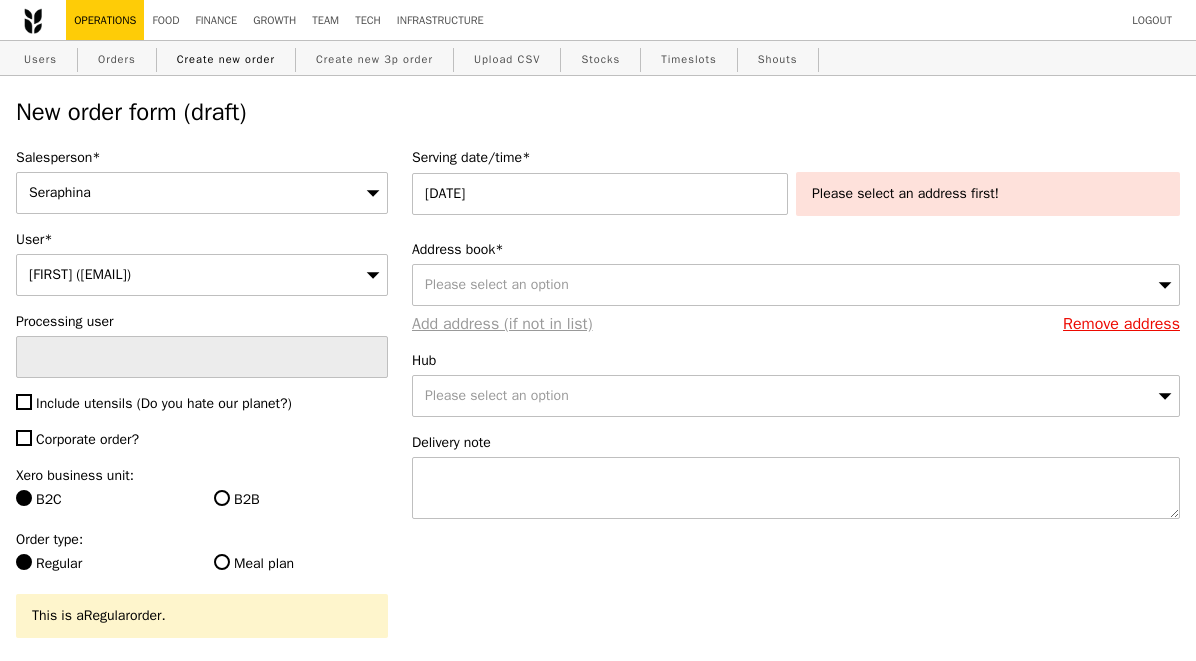 click on "Add address (if not in list)" at bounding box center (502, 324) 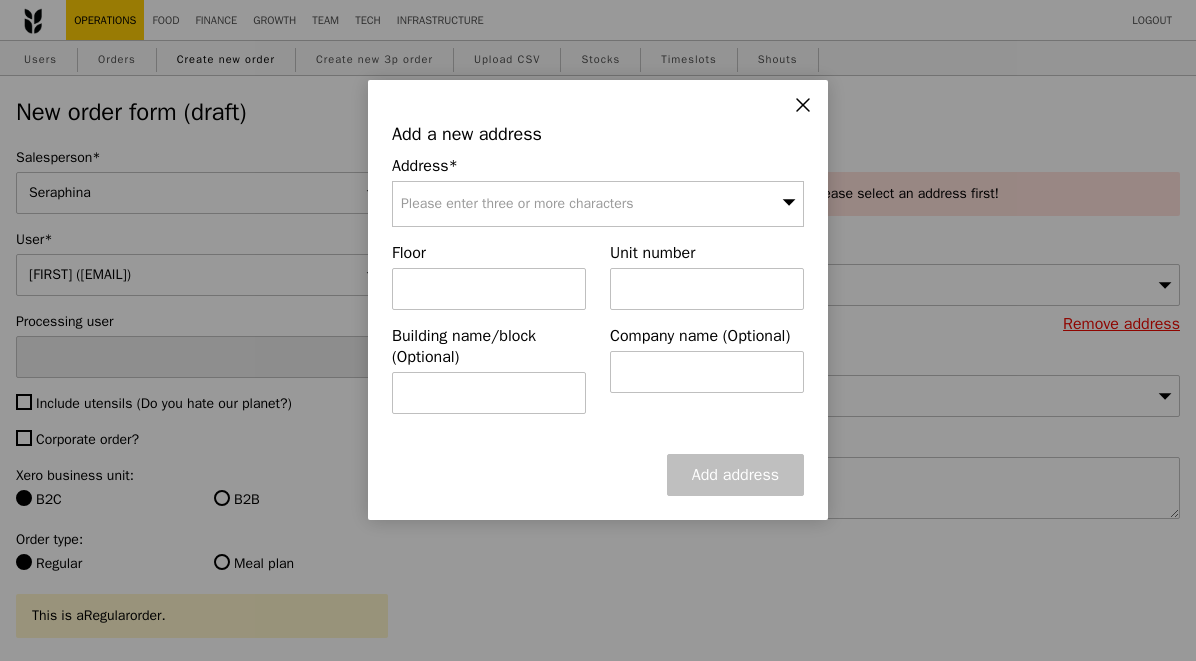 click on "Please enter three or more characters" at bounding box center (517, 203) 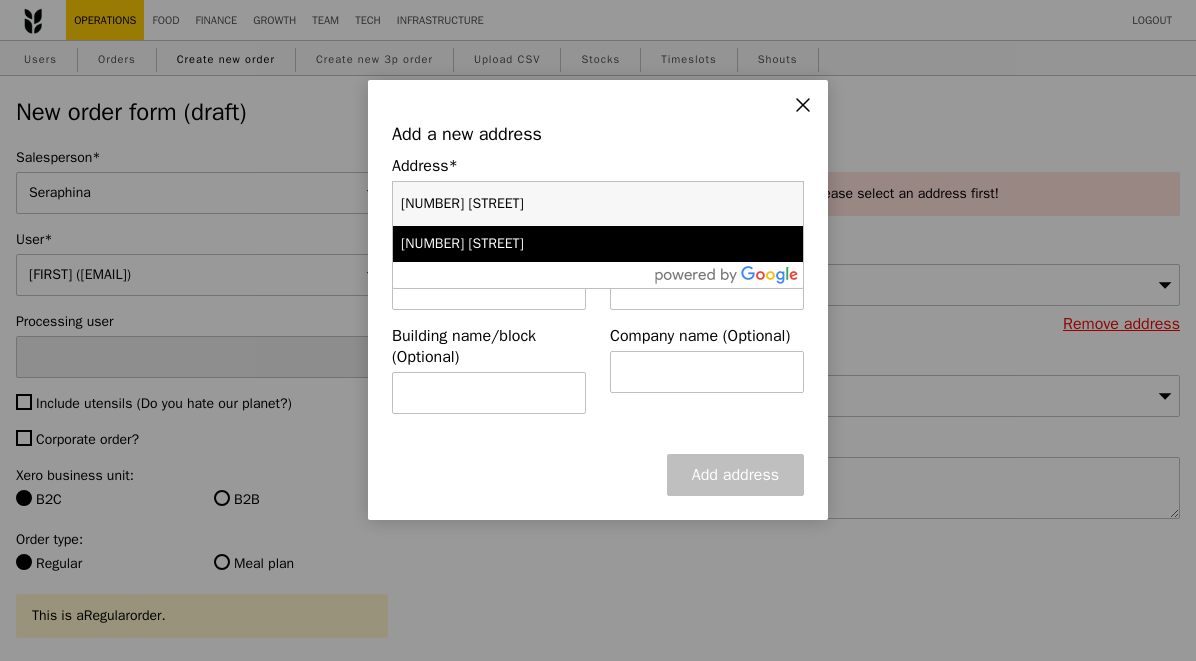type on "[NUMBER] [STREET]" 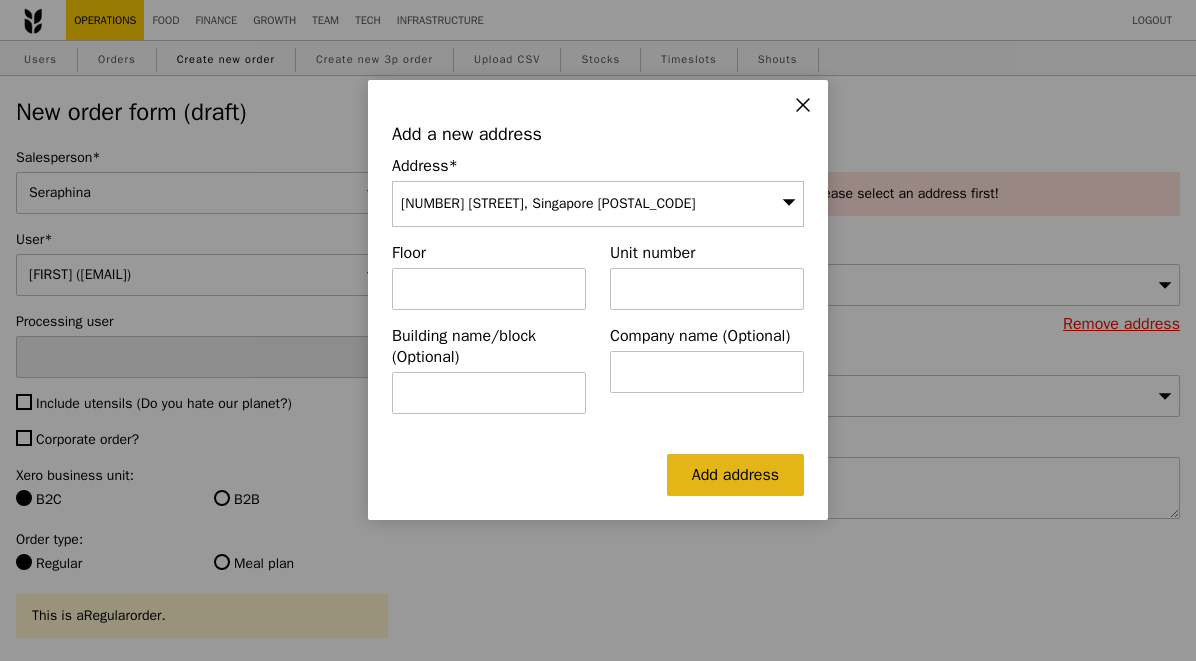 click on "Add address" at bounding box center (735, 475) 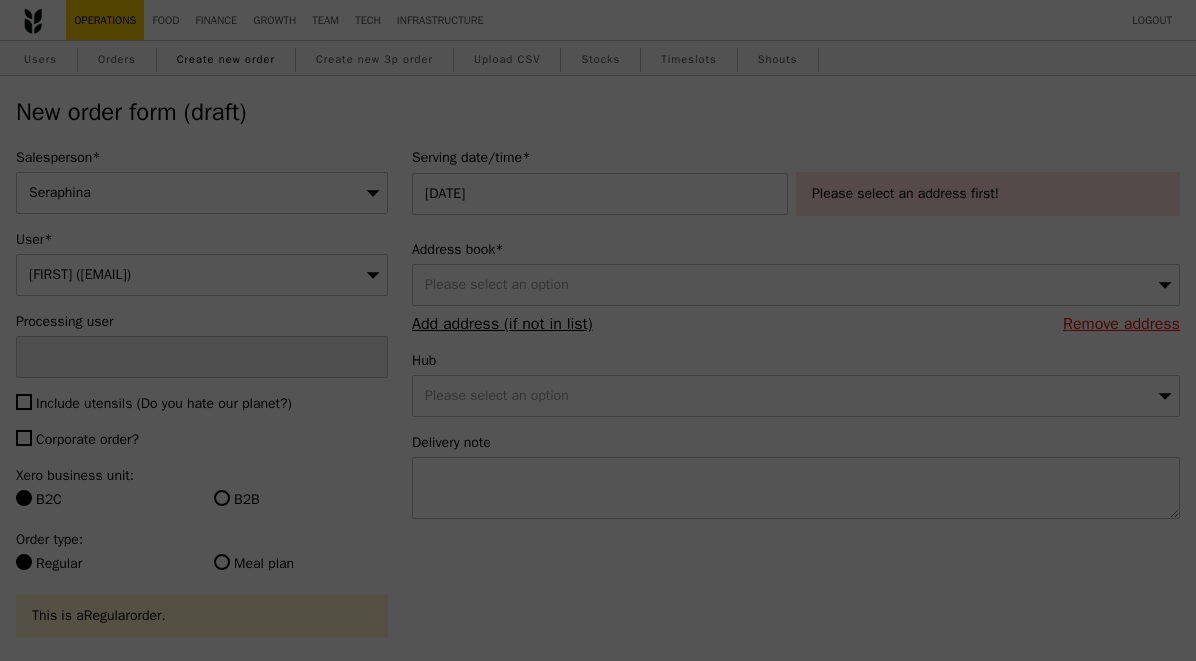 type on "Confirm" 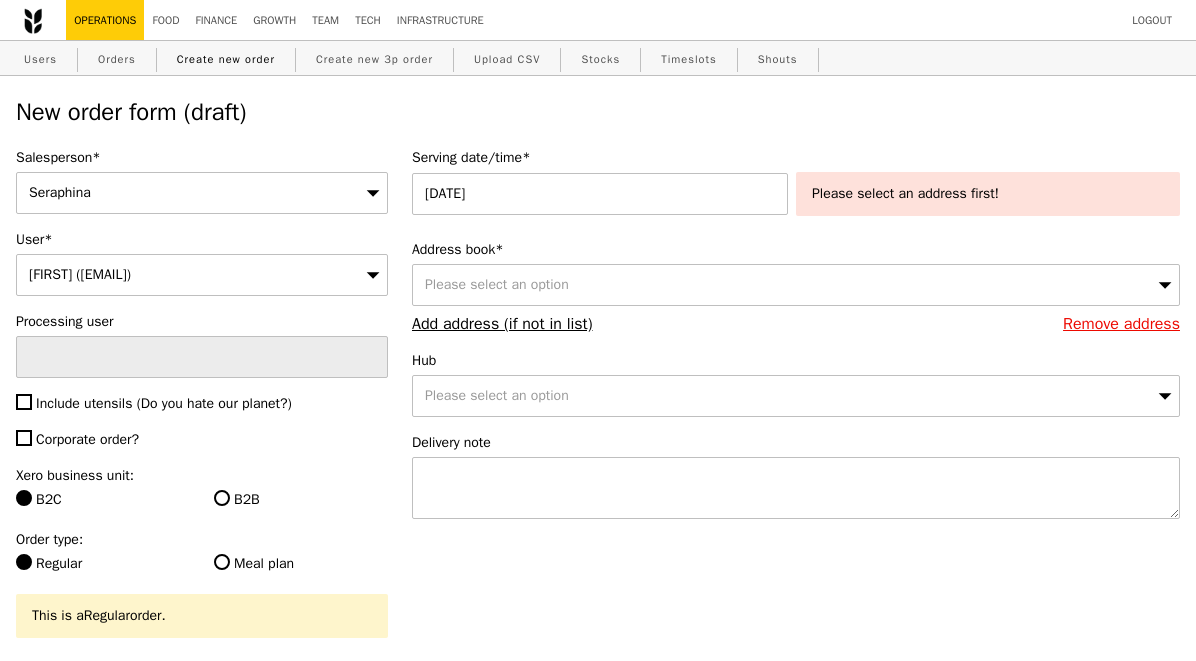 click on "Please select an address first!" at bounding box center [988, 194] 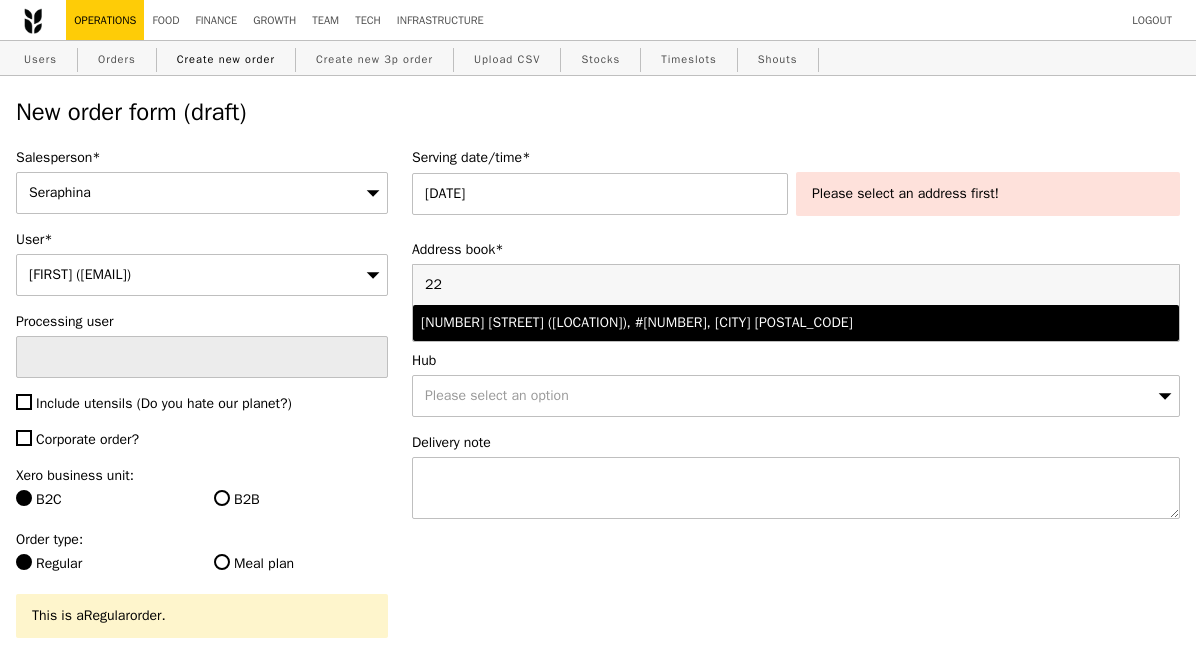 click on "Address book*" at bounding box center (796, 250) 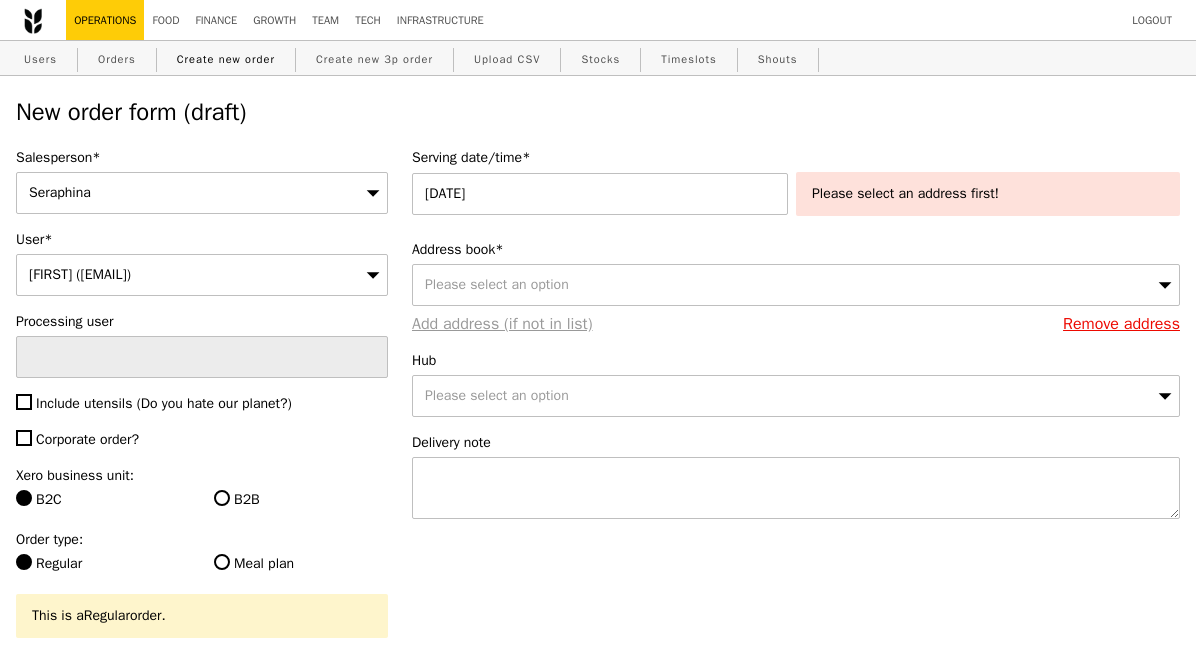 click on "Add address (if not in list)" at bounding box center (502, 324) 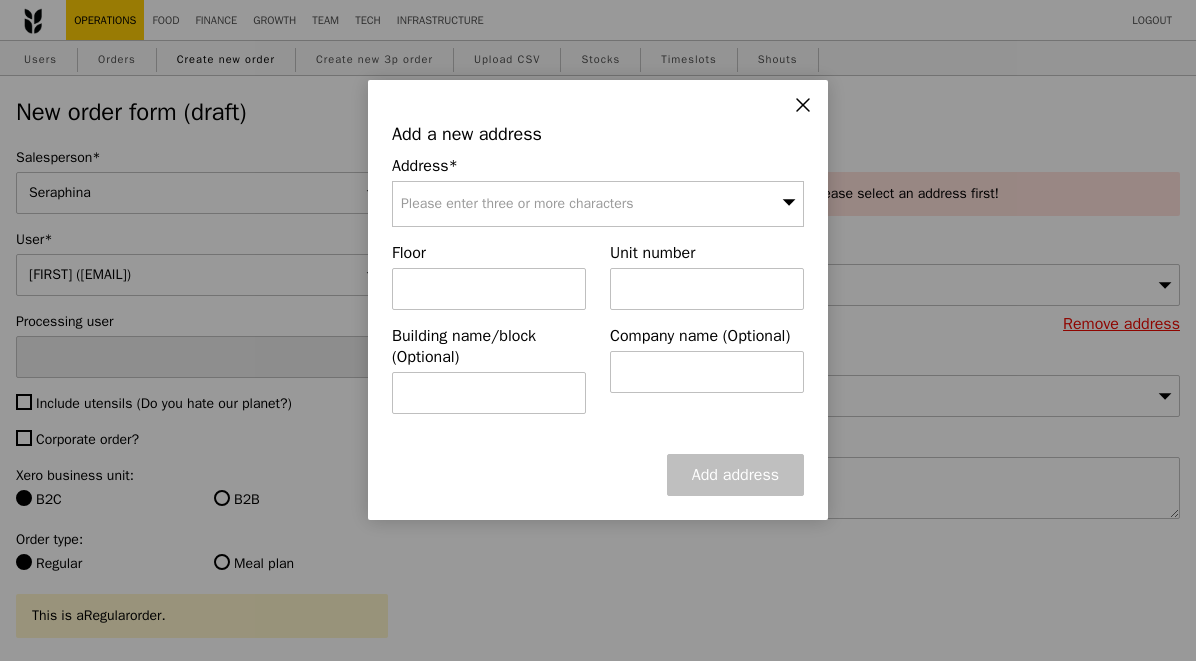click on "Address*" at bounding box center (598, 166) 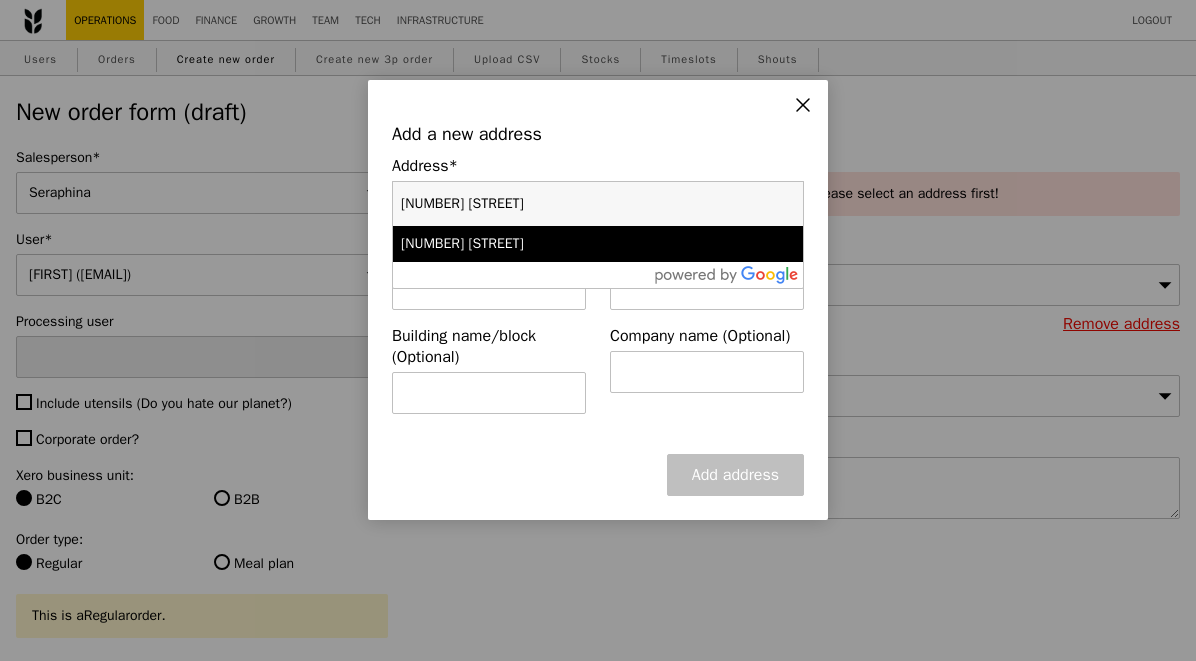 type on "[NUMBER] [STREET]" 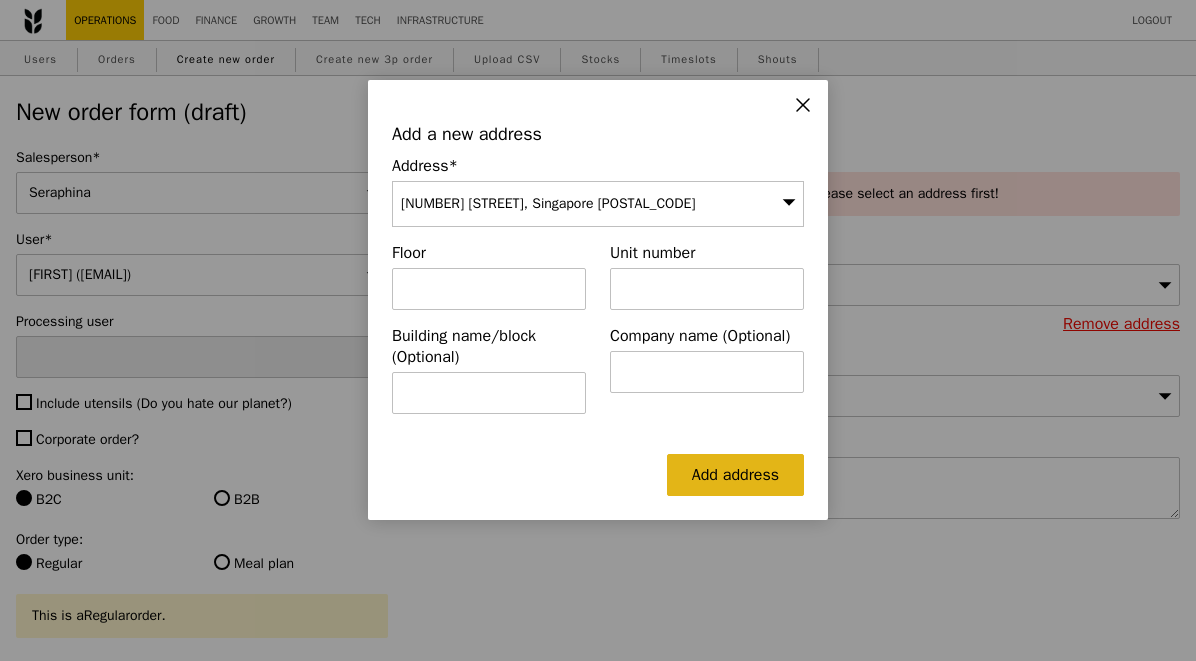 click on "Add address" at bounding box center [735, 475] 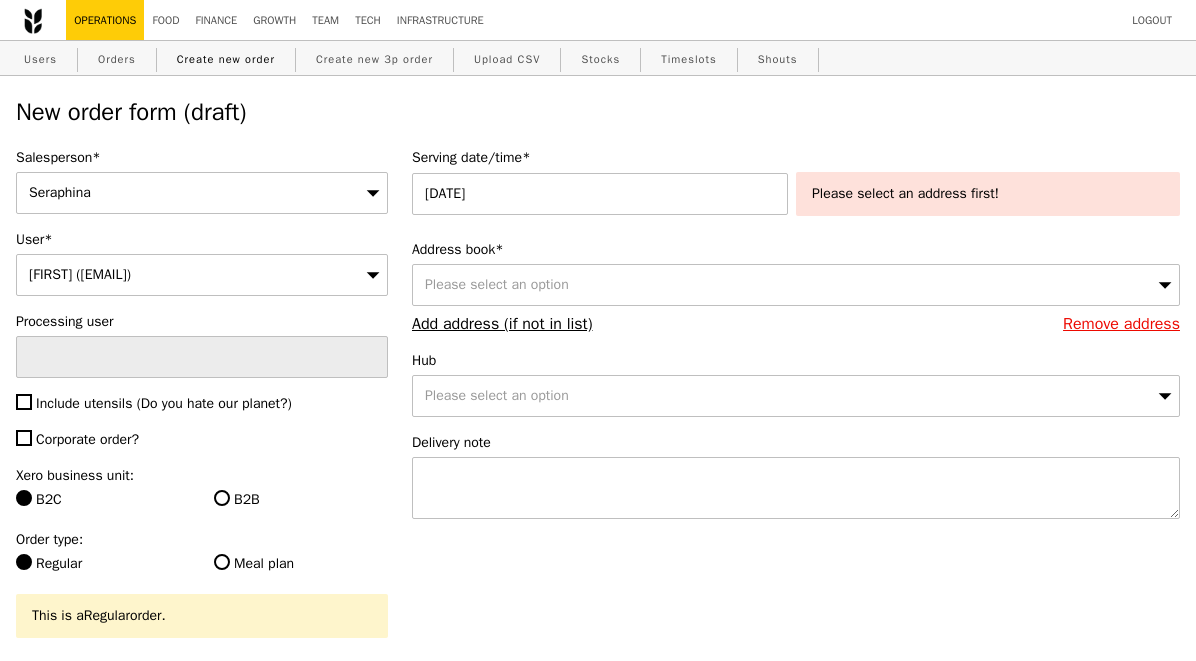 click on "Please select an option" at bounding box center (796, 285) 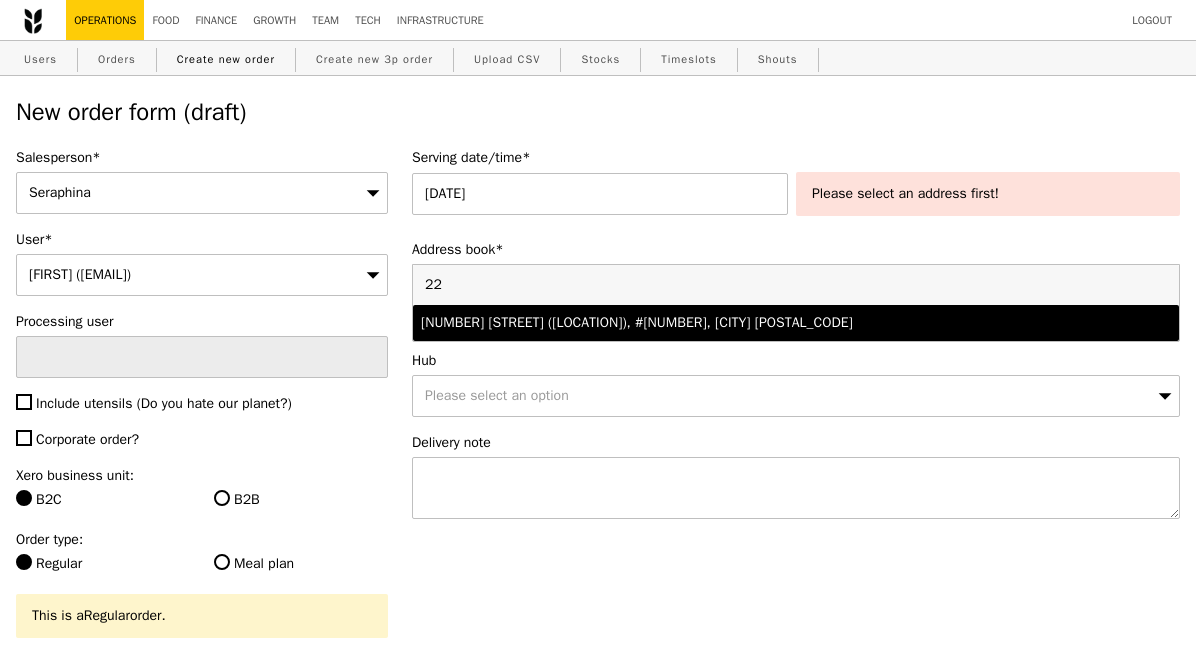 click on "[NUMBER] [STREET] ([LOCATION]), #[NUMBER], [CITY] [POSTAL_CODE]" at bounding box center [796, 323] 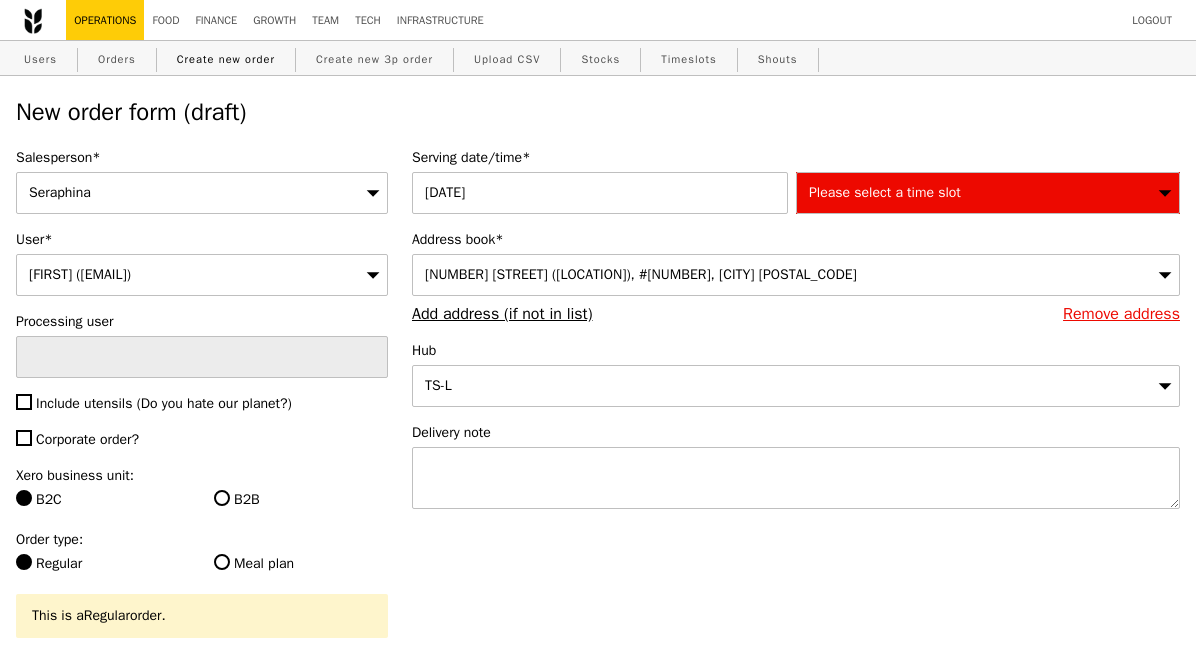 type on "Confirm" 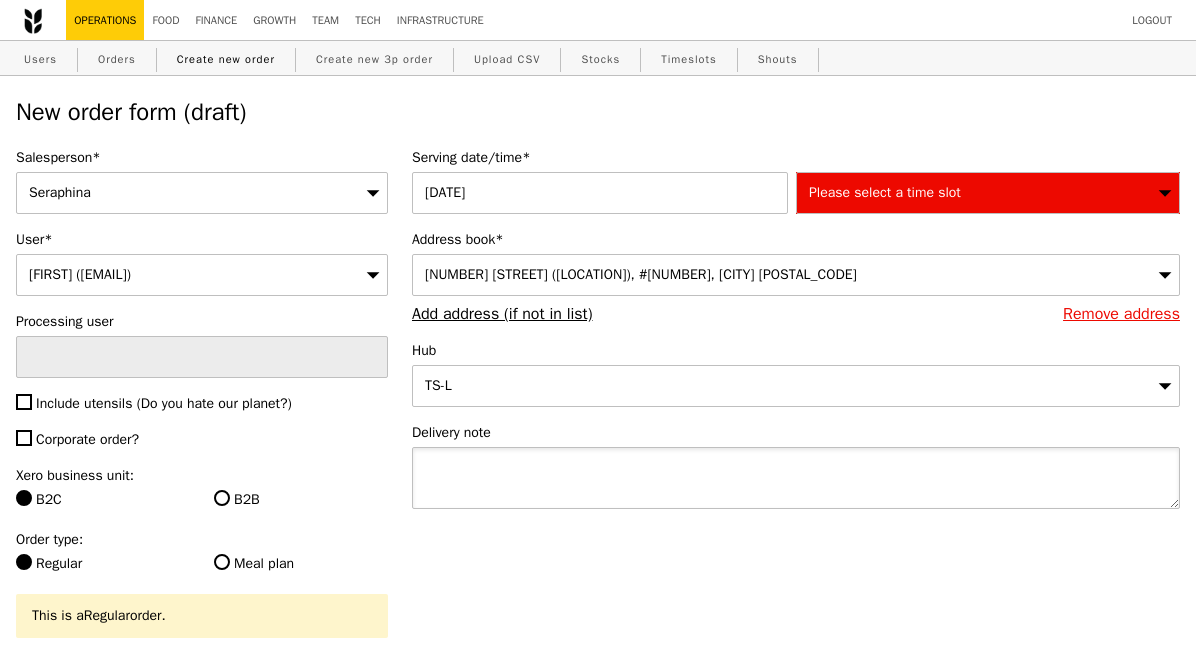 click at bounding box center [796, 478] 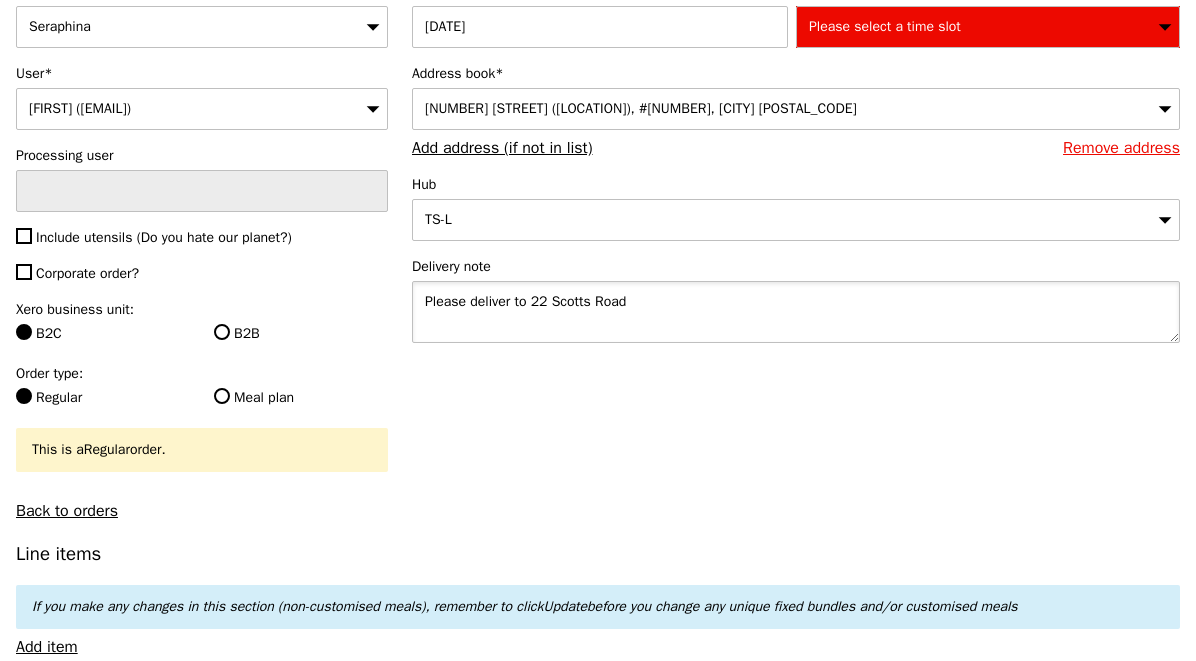 scroll, scrollTop: 175, scrollLeft: 0, axis: vertical 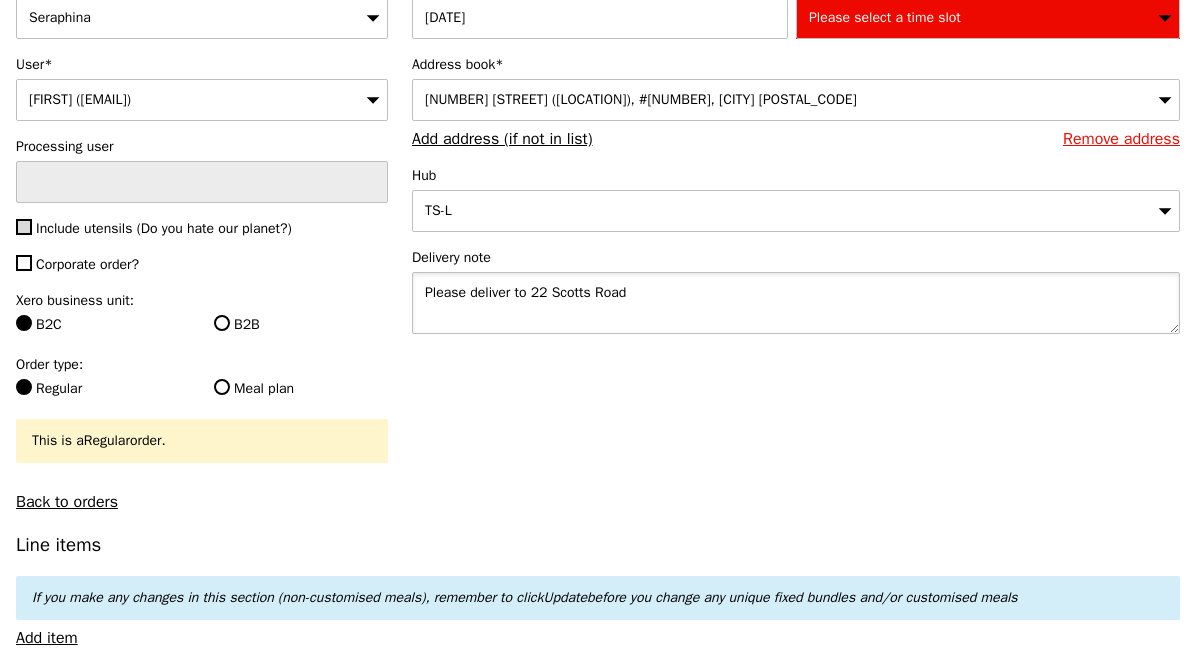 type on "Please deliver to 22 Scotts Road" 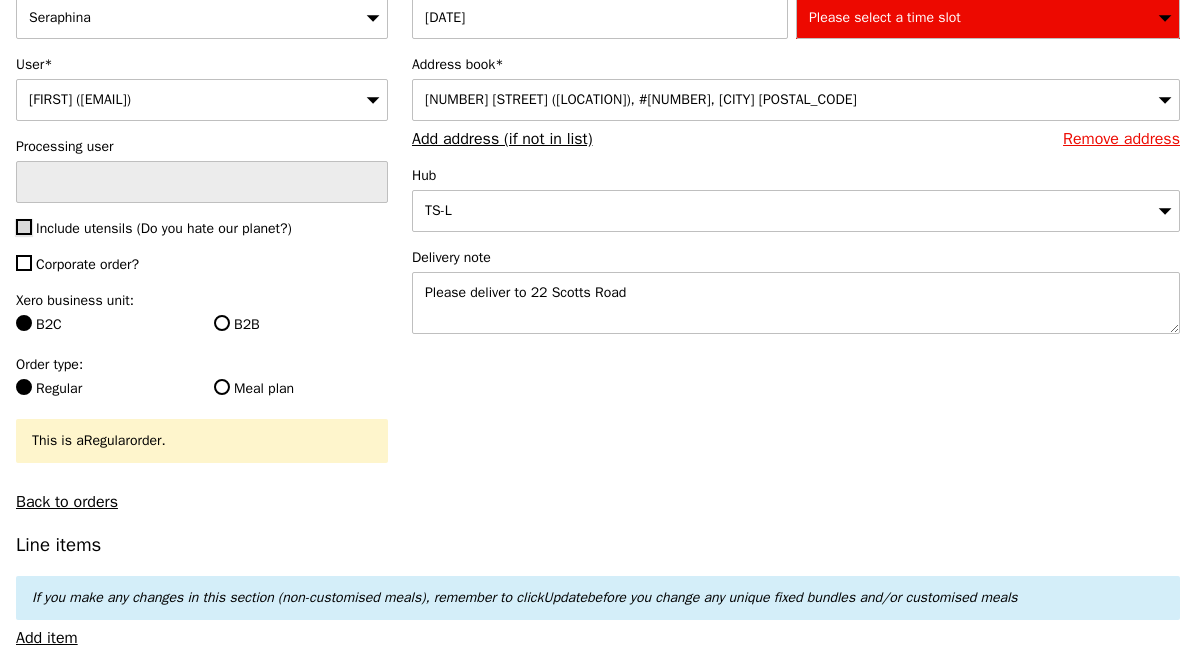 click on "Include utensils (Do you hate our planet?)" at bounding box center [24, 227] 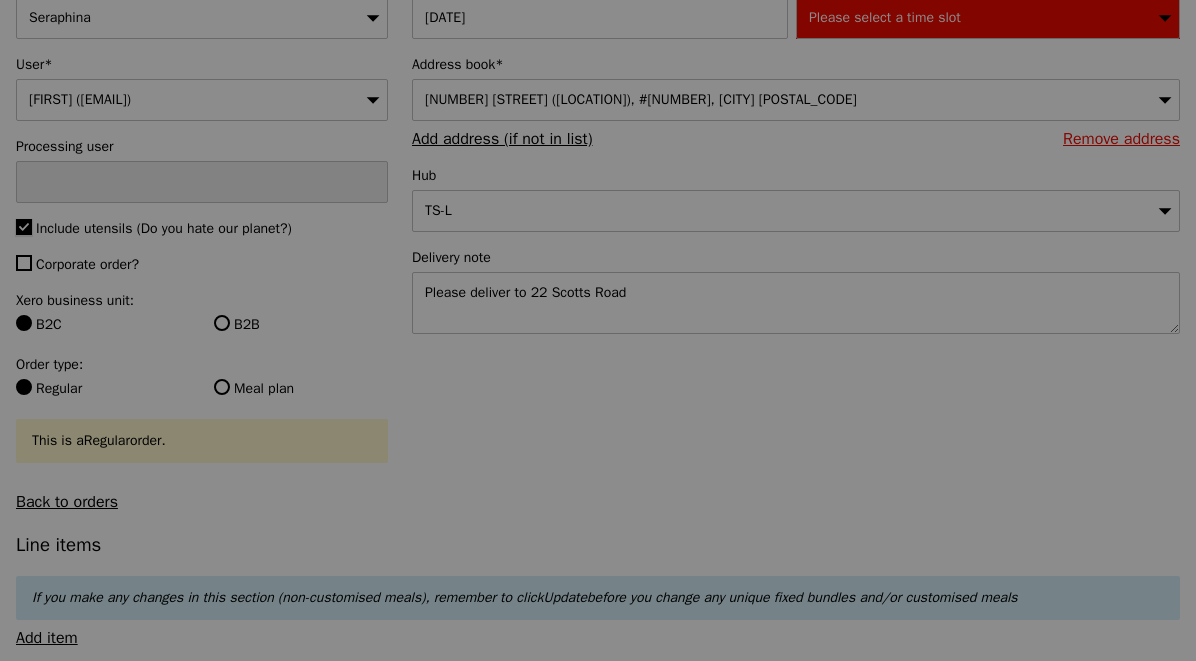 type on "Confirm" 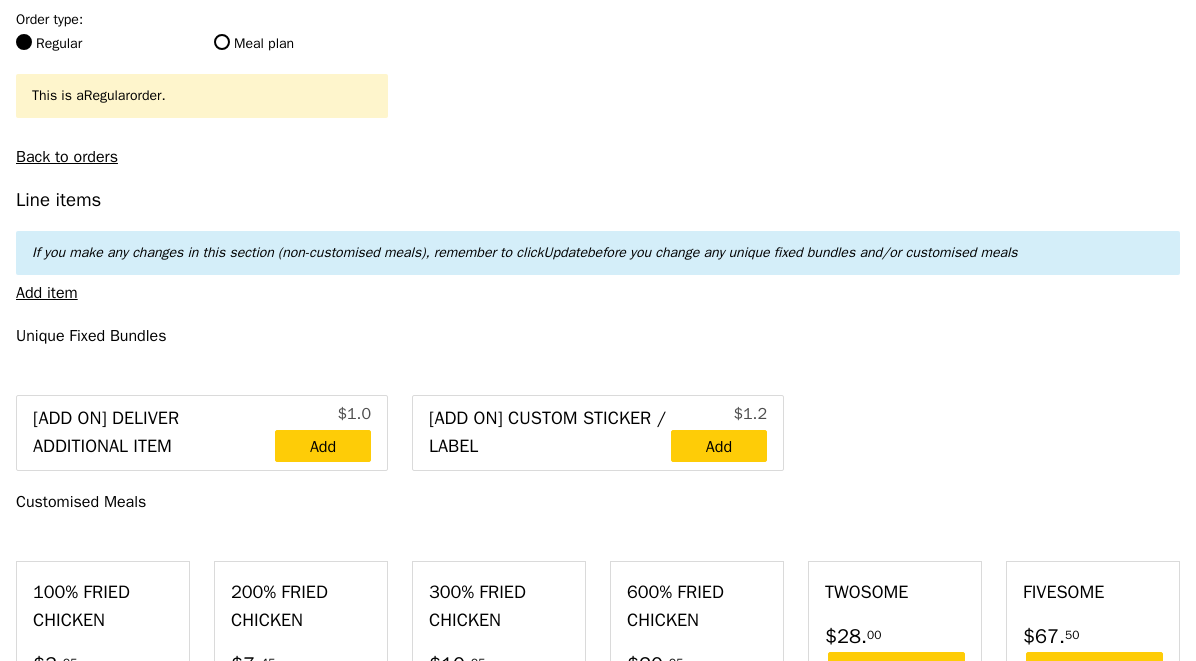 scroll, scrollTop: 562, scrollLeft: 0, axis: vertical 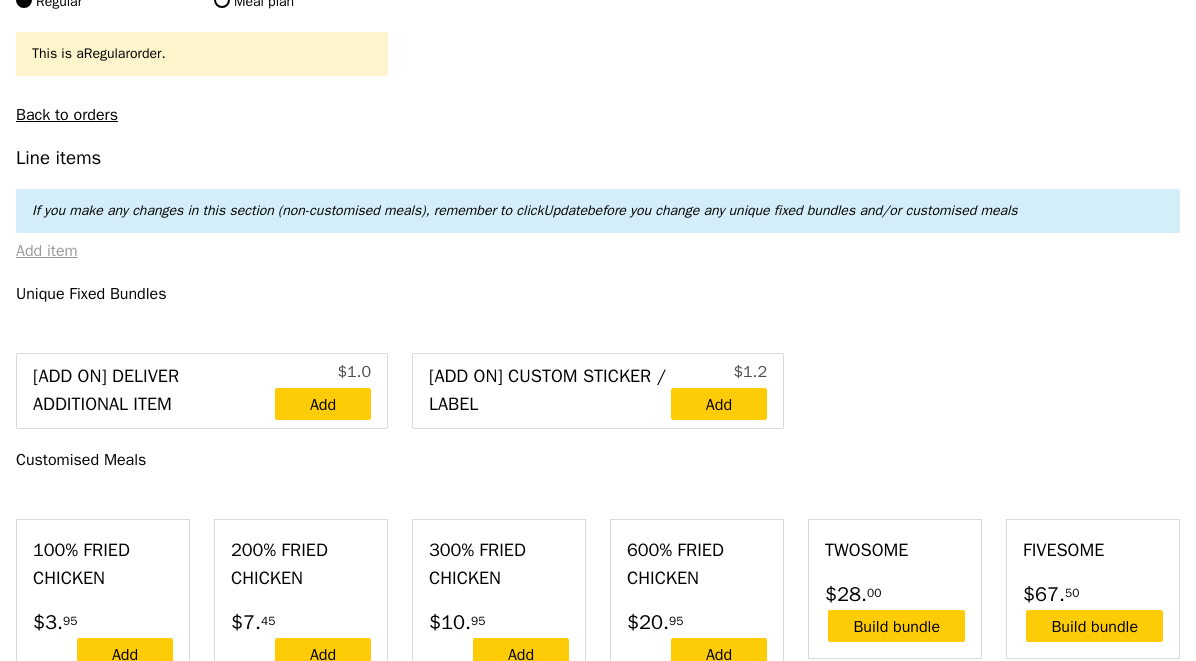 click on "Add item" at bounding box center [47, 251] 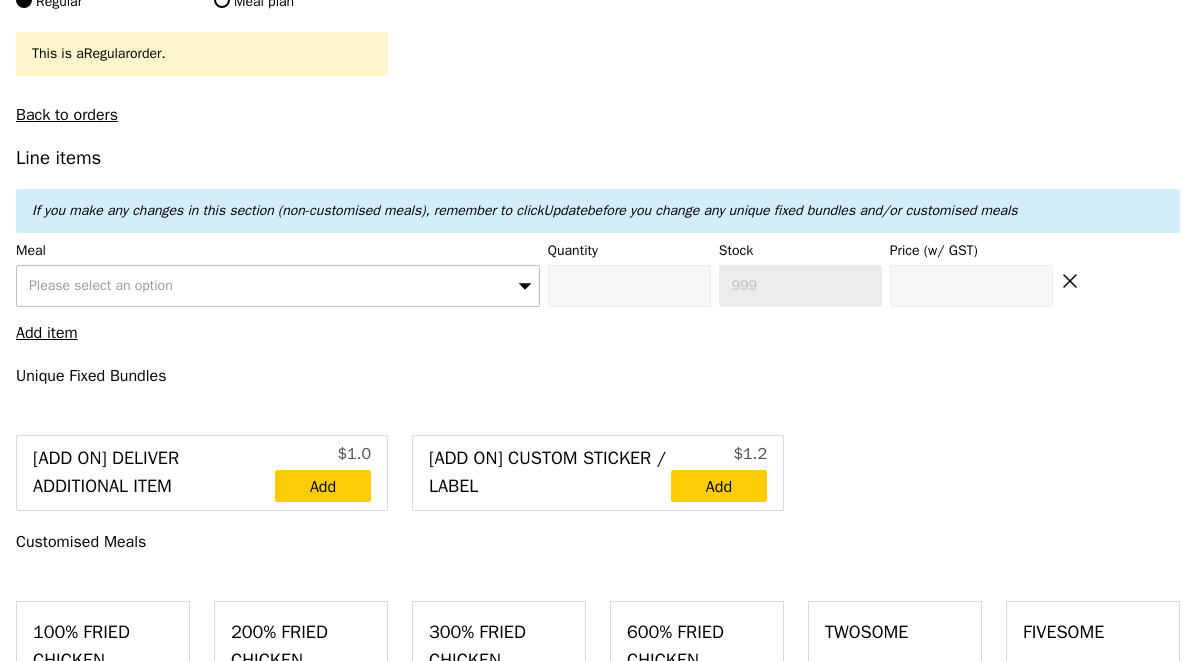 click on "Please select an option" at bounding box center (101, 285) 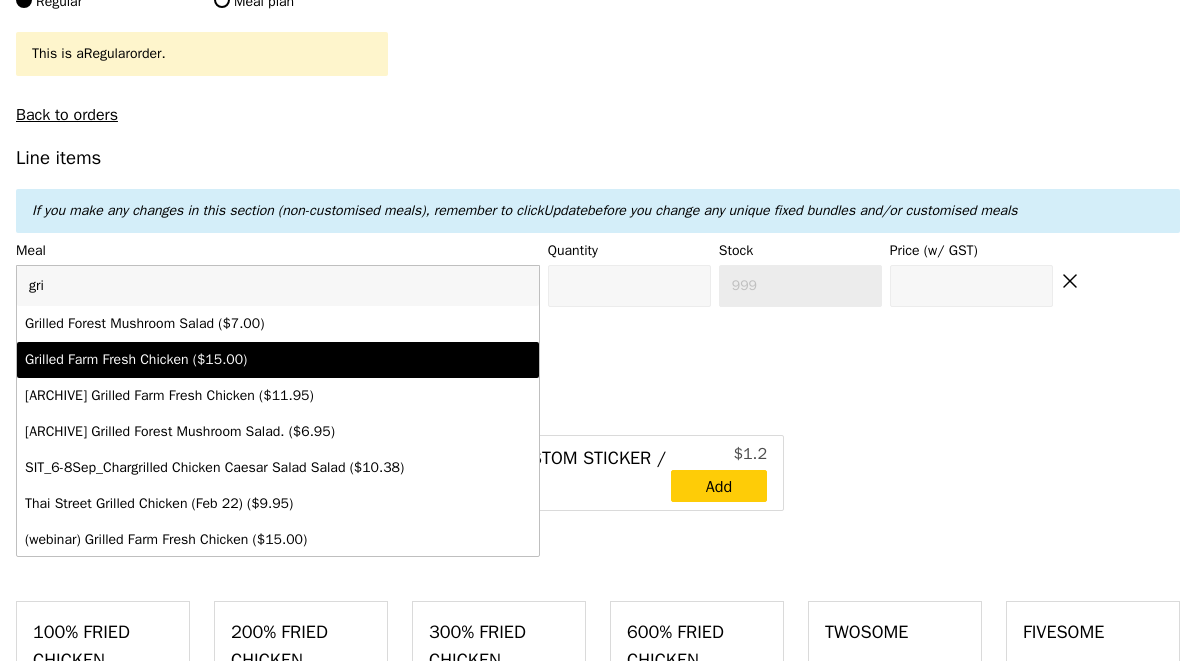 type on "gri" 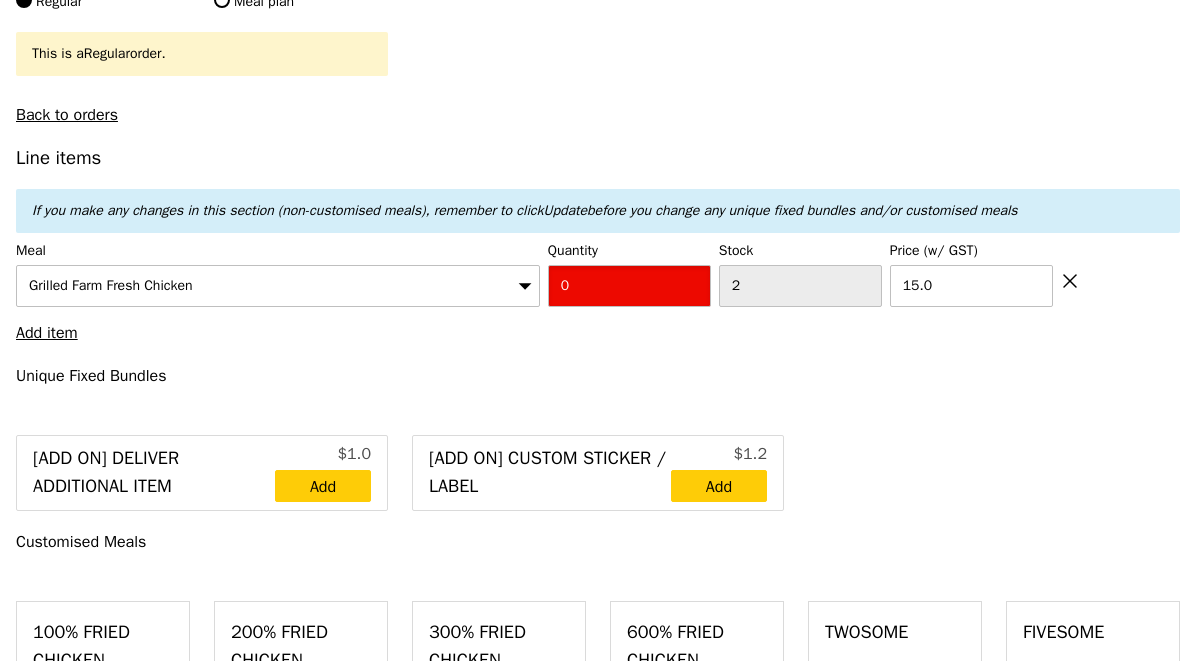click on "0" at bounding box center [629, 286] 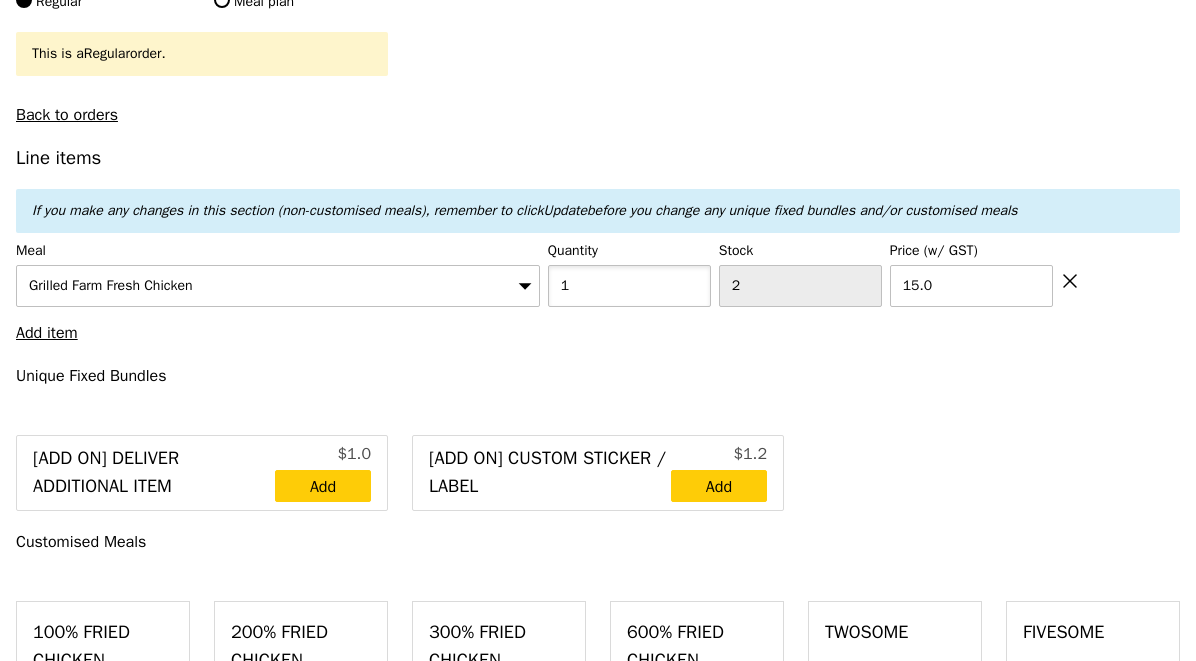 type on "1" 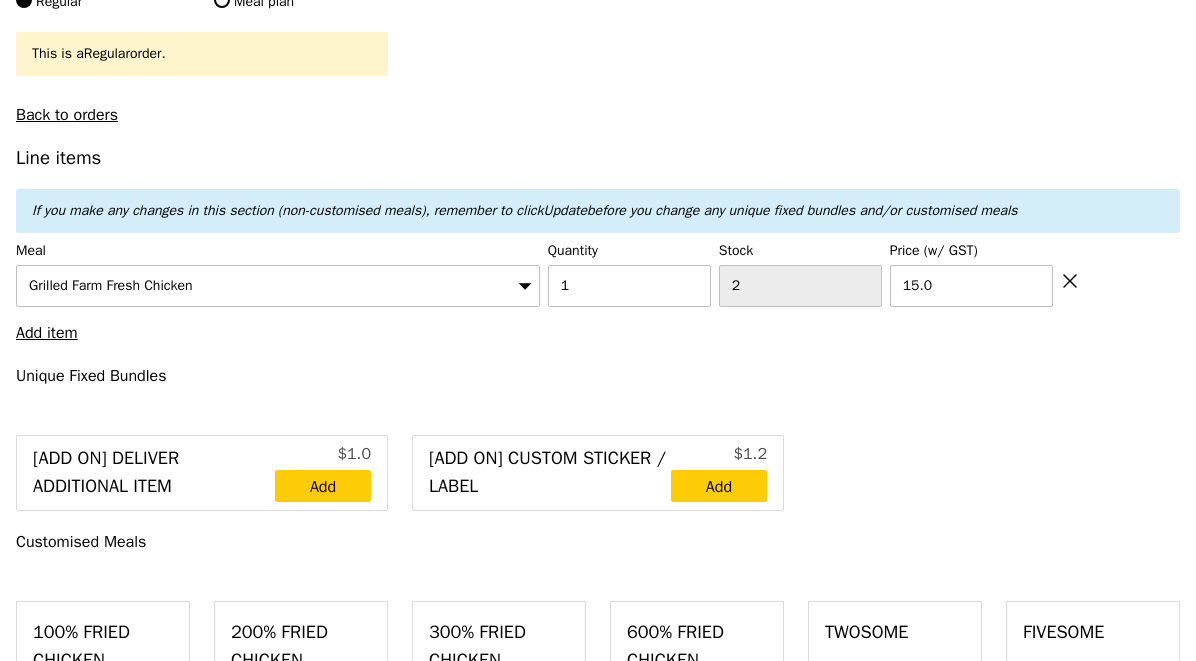 click on "Line items
If you make any changes in this section (non-customised meals), remember to click  Update  before you change any unique fixed bundles and/or customised meals
Meal
Grilled Farm Fresh Chicken
Quantity
1
Stock
2
Price (w/ GST)
15.0
Add item
Unique Fixed Bundles
[Add on] Deliver Additional Item
$1.0
Add
[Add on] Custom Sticker / Label
$1.2
Add
Customised Meals
100% Fried Chicken
1 piece of boneless fried chicken thigh
$3.
95
Add
200% Fried Chicken
2 pieces of boneless fried chicken thigh
$7.
45
Add
300% Fried Chicken
3 pieces of boneless fried chicken thigh" at bounding box center (598, 2691) 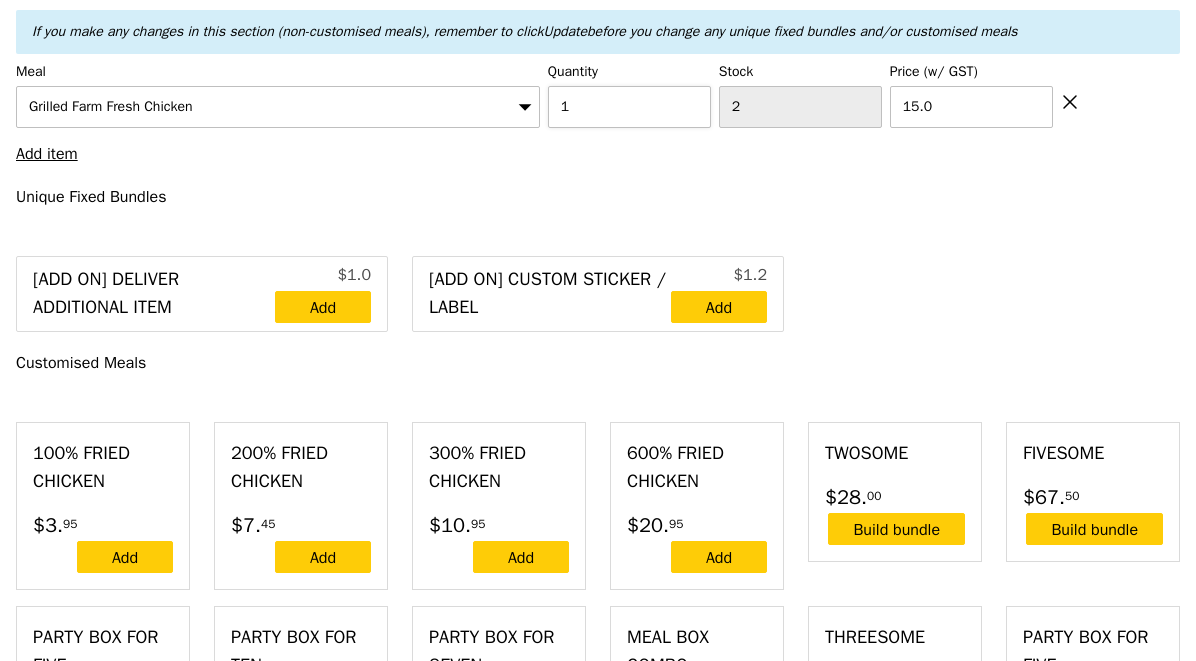 type on "Loading..." 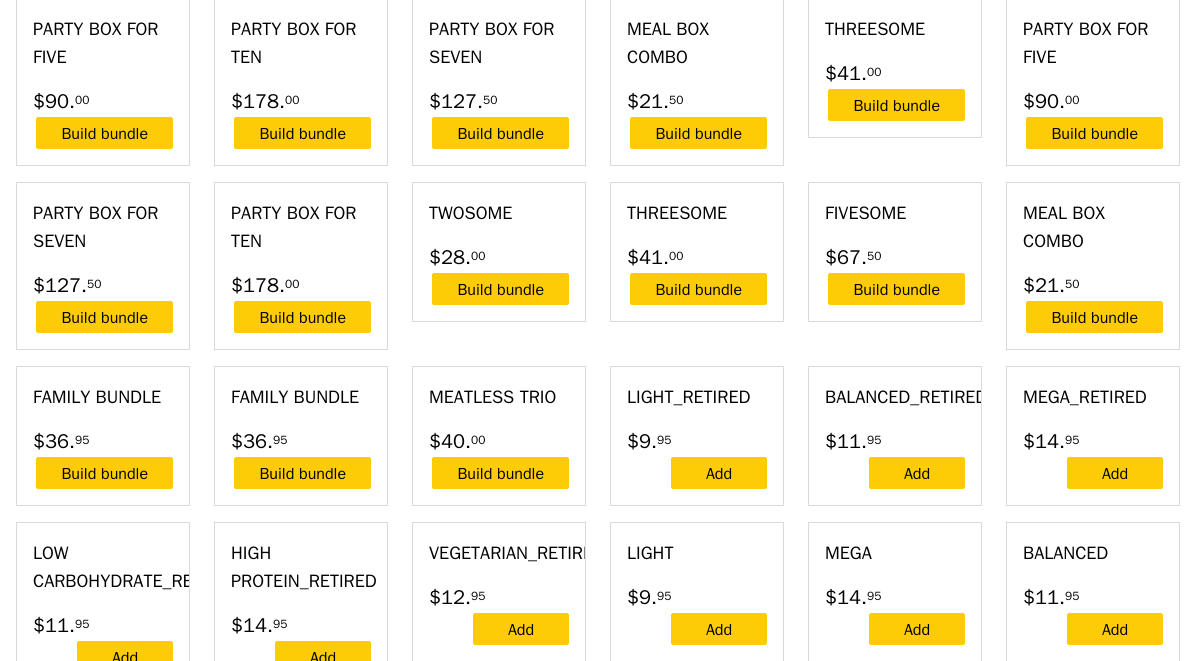 type on "[PRICE]" 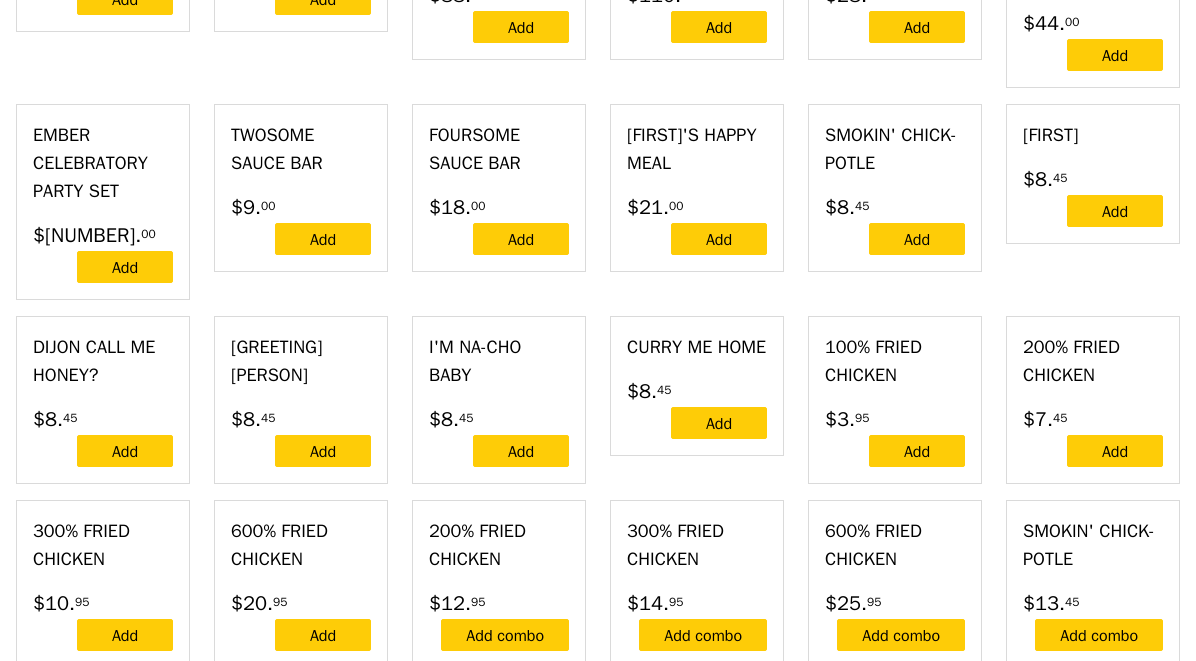 type on "Confirm" 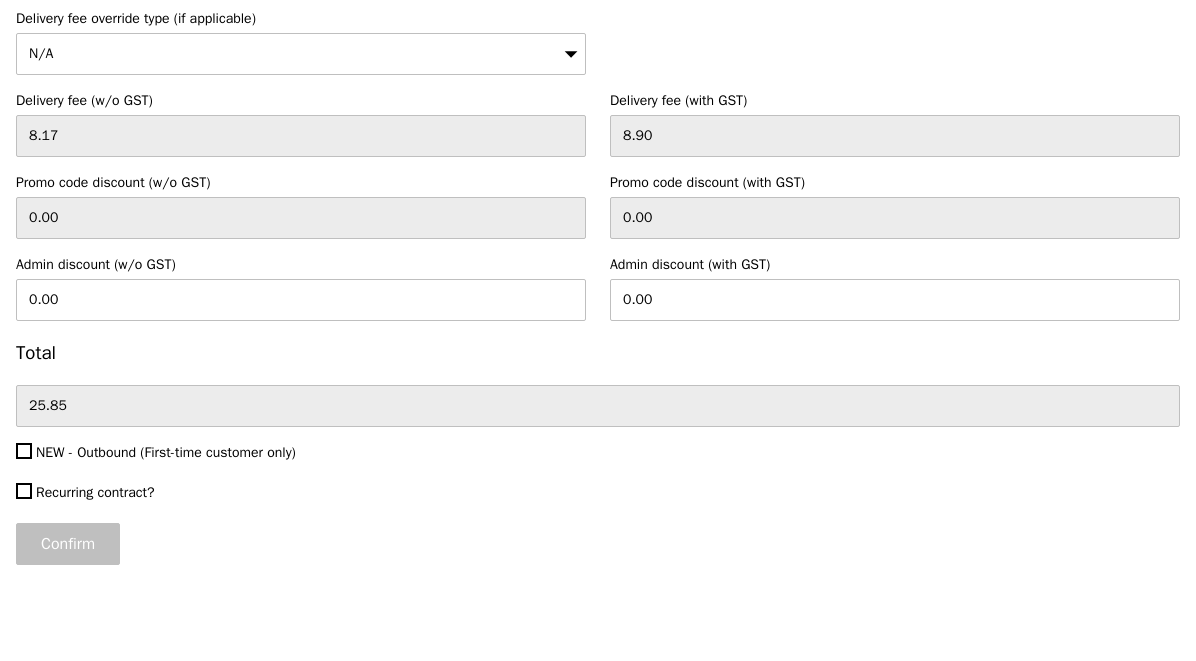 scroll, scrollTop: 6242, scrollLeft: 0, axis: vertical 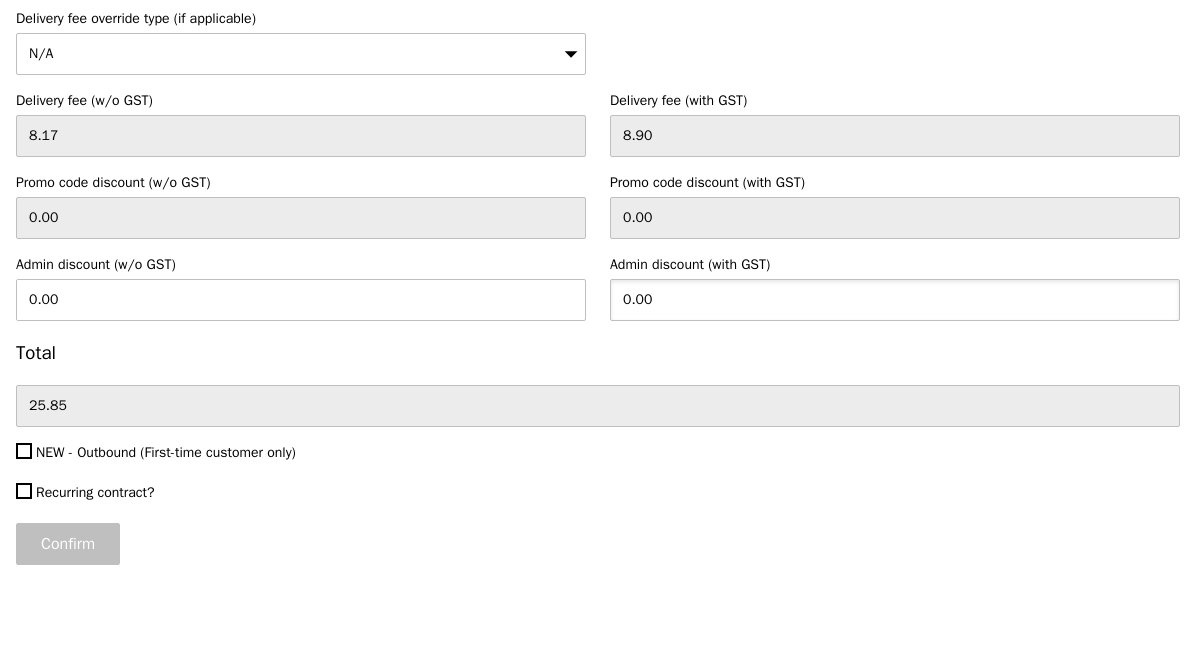click on "0.00" at bounding box center (895, 300) 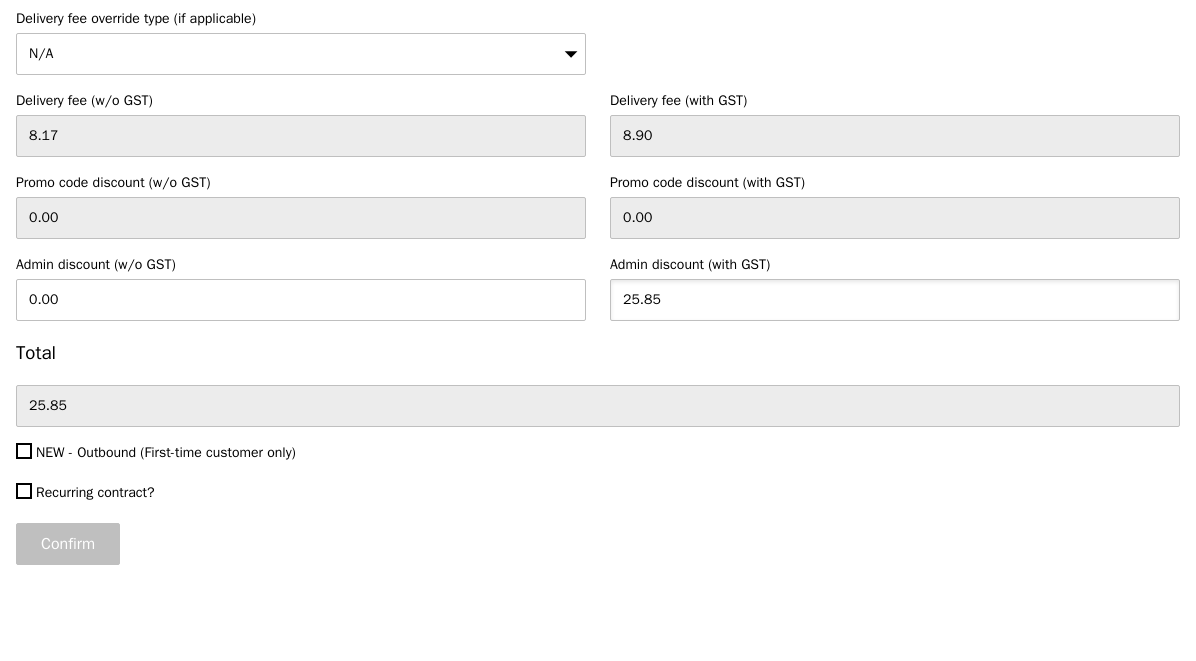 type on "25.85" 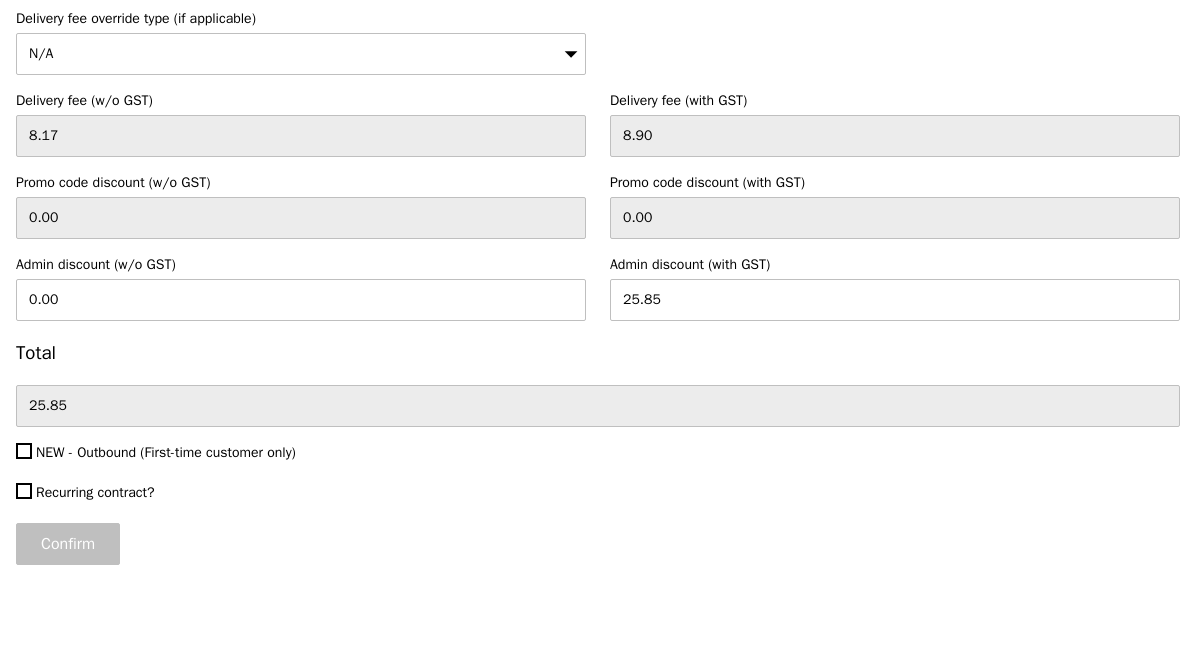 type on "23.72" 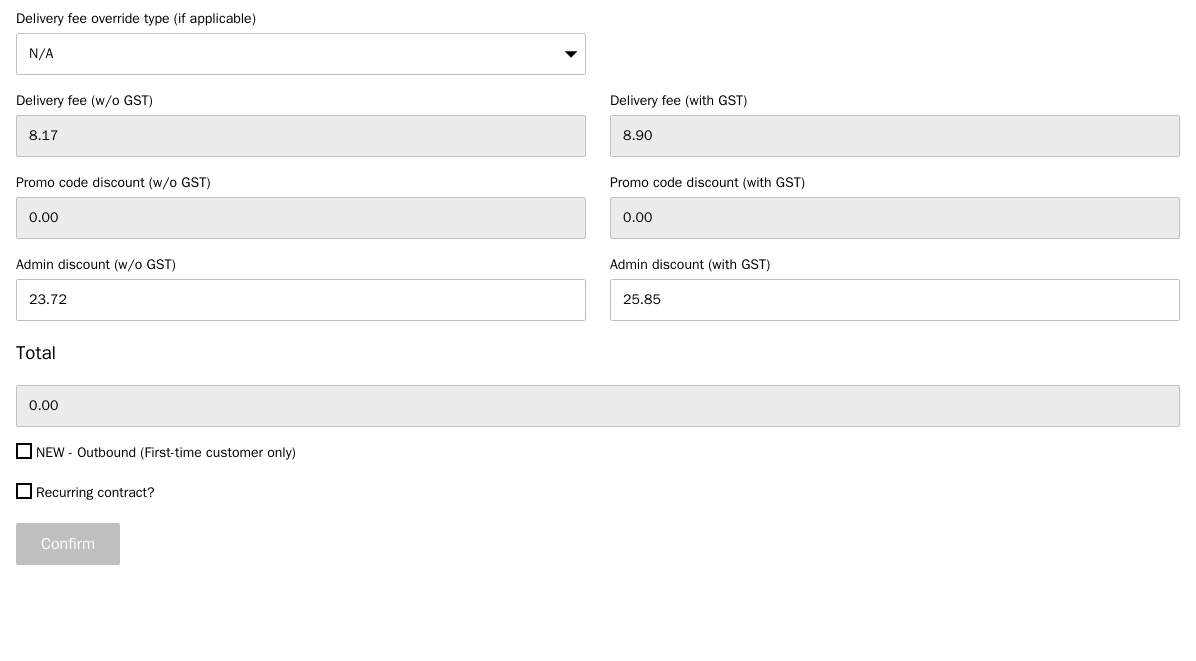 click on "Total" at bounding box center (598, 353) 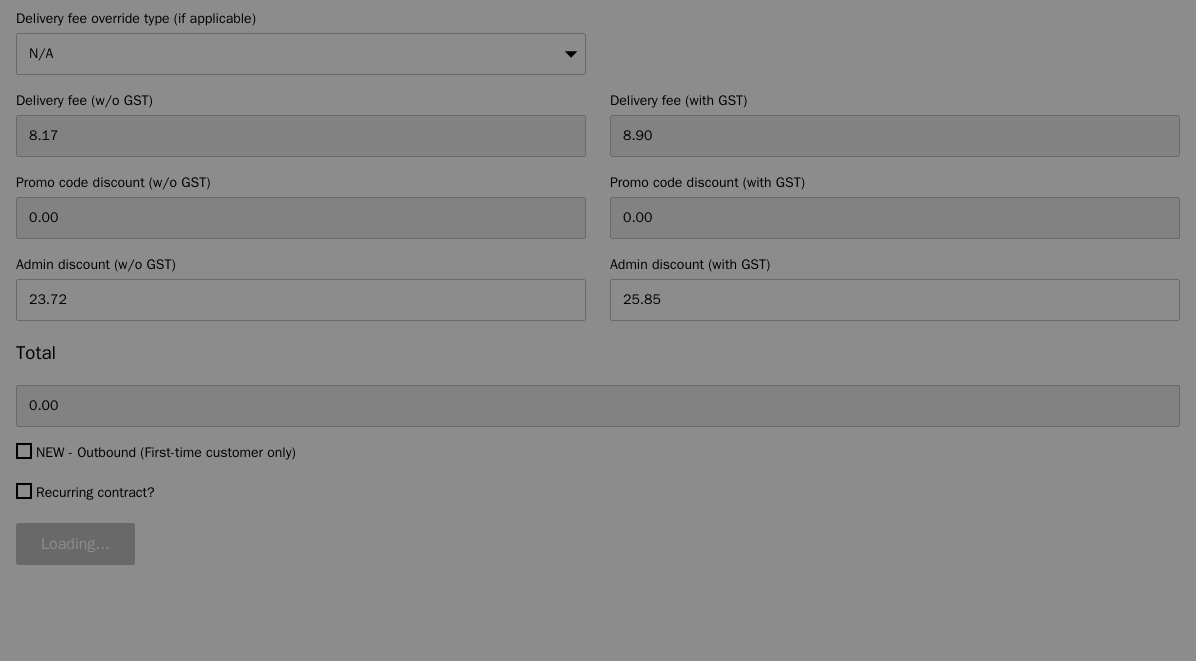 click at bounding box center (598, 330) 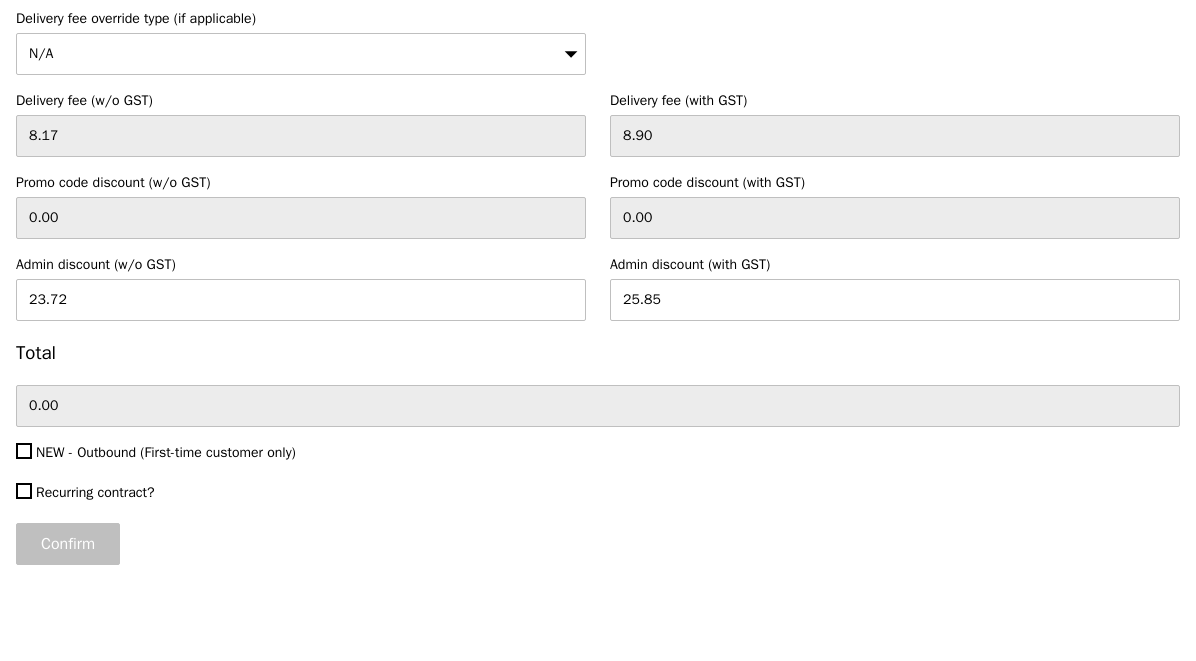 click on "Confirm" at bounding box center (68, 544) 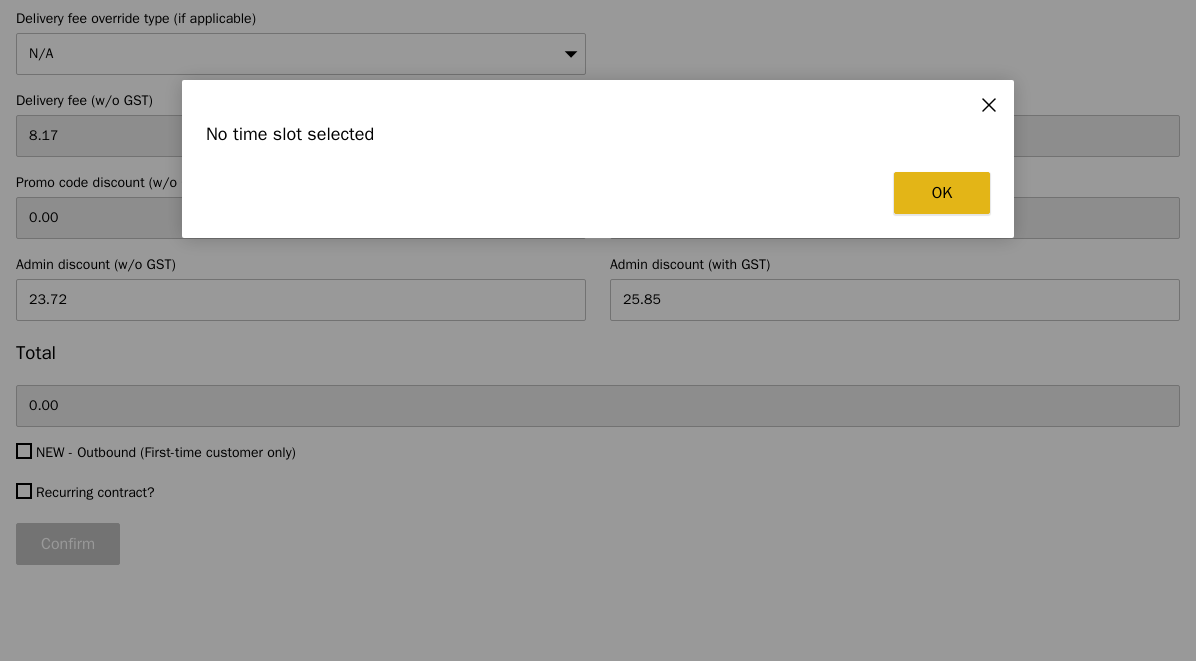 click on "OK" at bounding box center [942, 193] 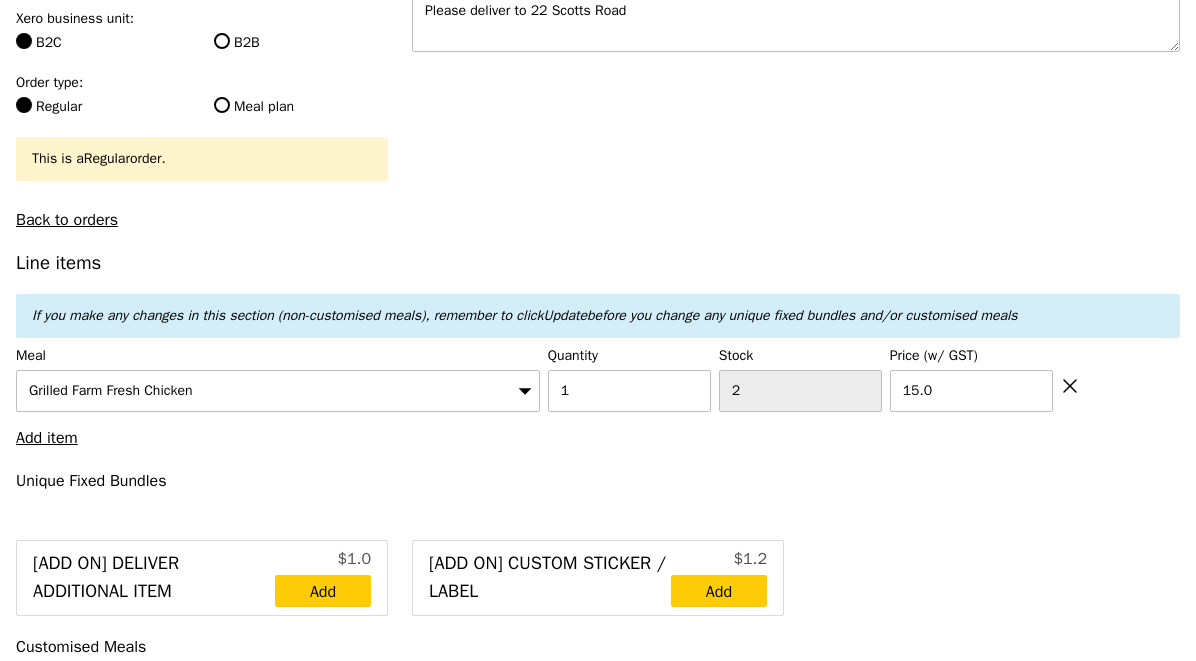scroll, scrollTop: 0, scrollLeft: 0, axis: both 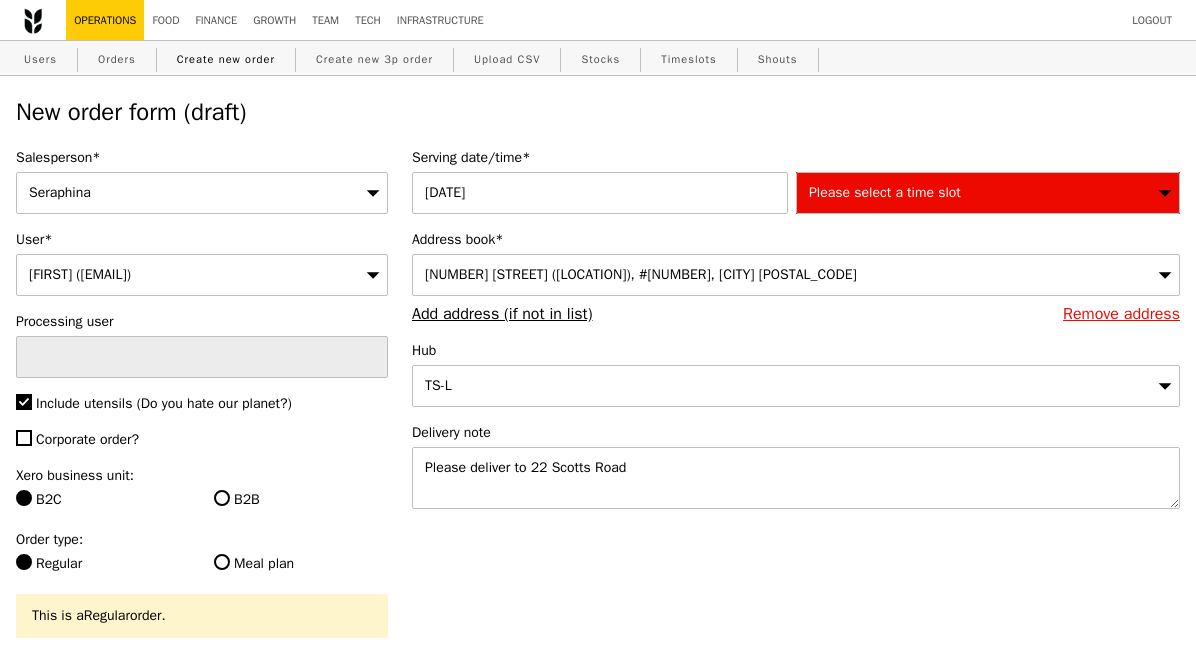 click on "Please select a time slot" at bounding box center (885, 192) 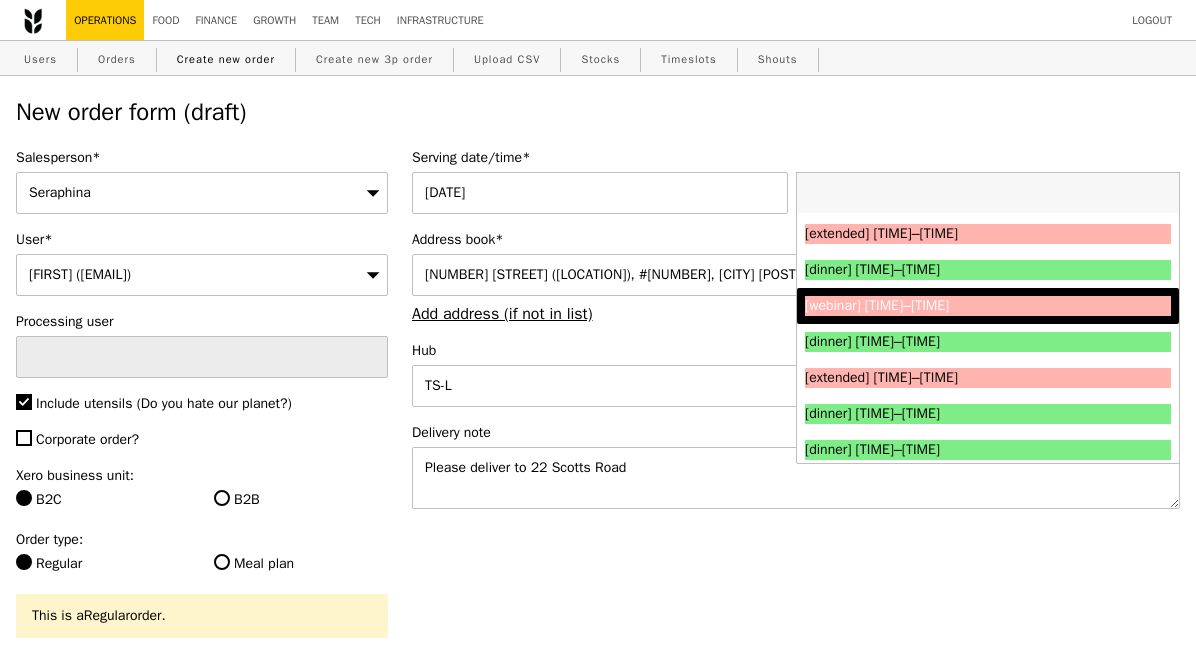 scroll, scrollTop: 2180, scrollLeft: 0, axis: vertical 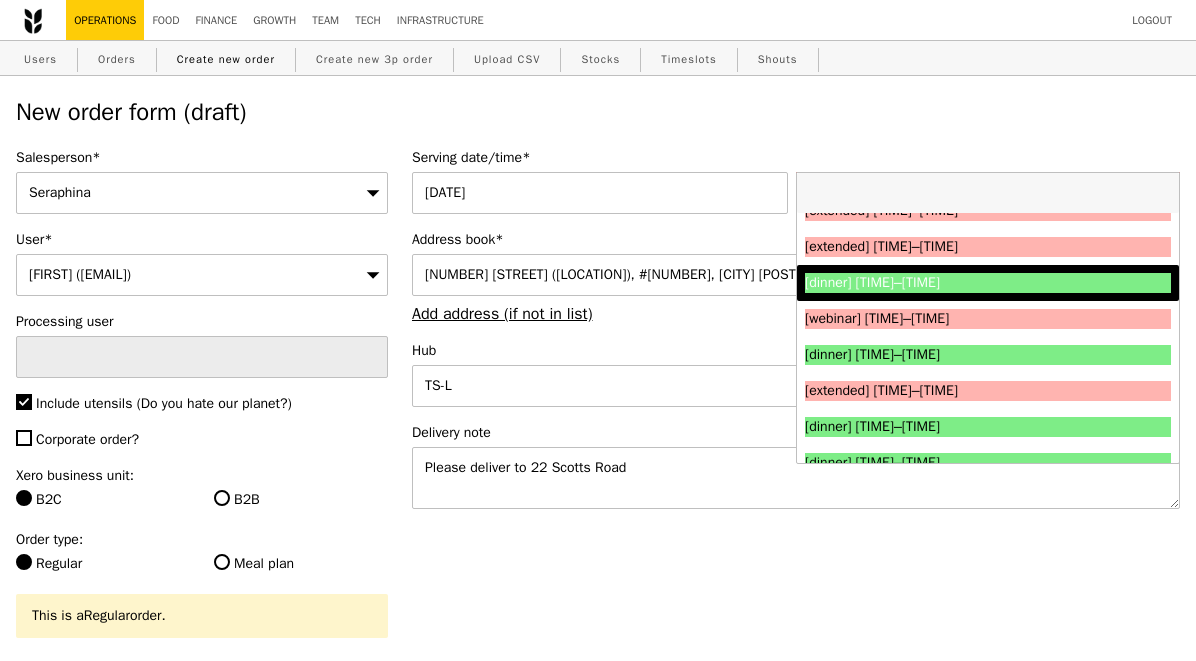 click on "[dinner] [TIME]–[TIME]" at bounding box center [942, 283] 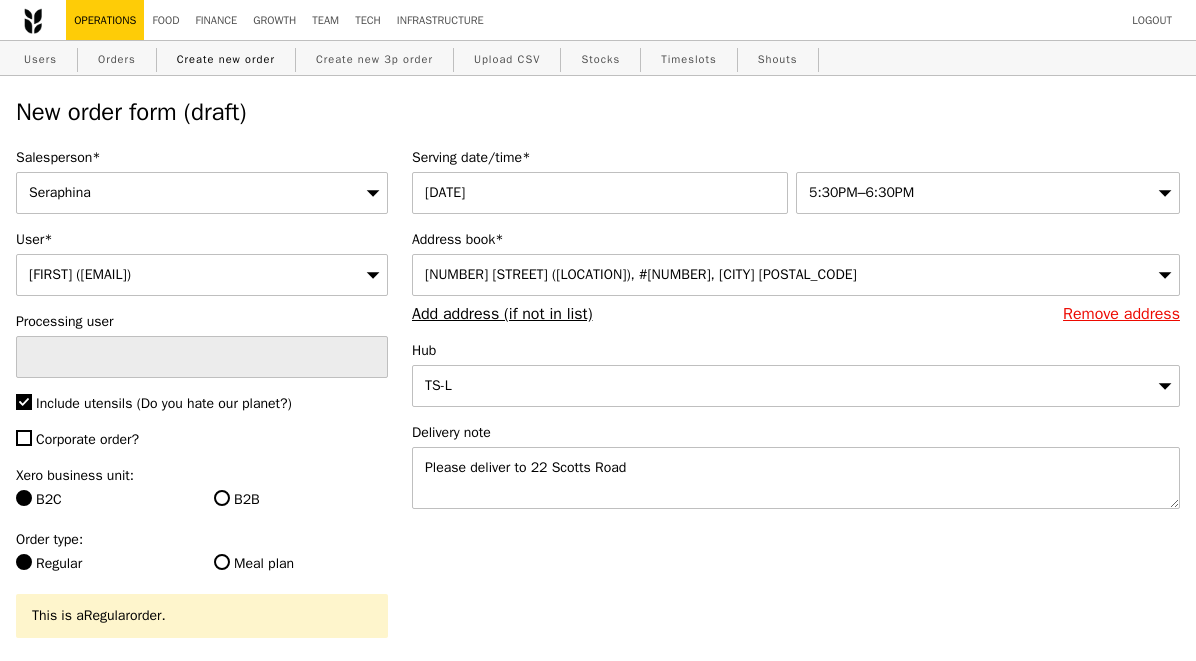 click on "5:30PM–6:30PM" at bounding box center (988, 193) 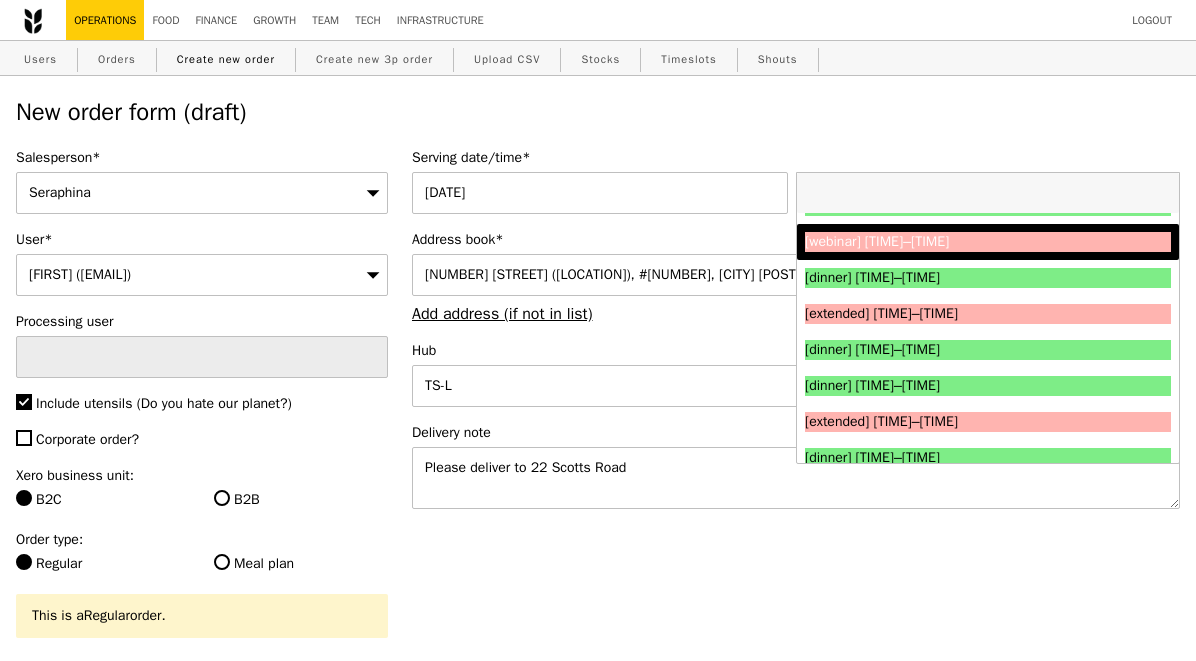 scroll, scrollTop: 2279, scrollLeft: 0, axis: vertical 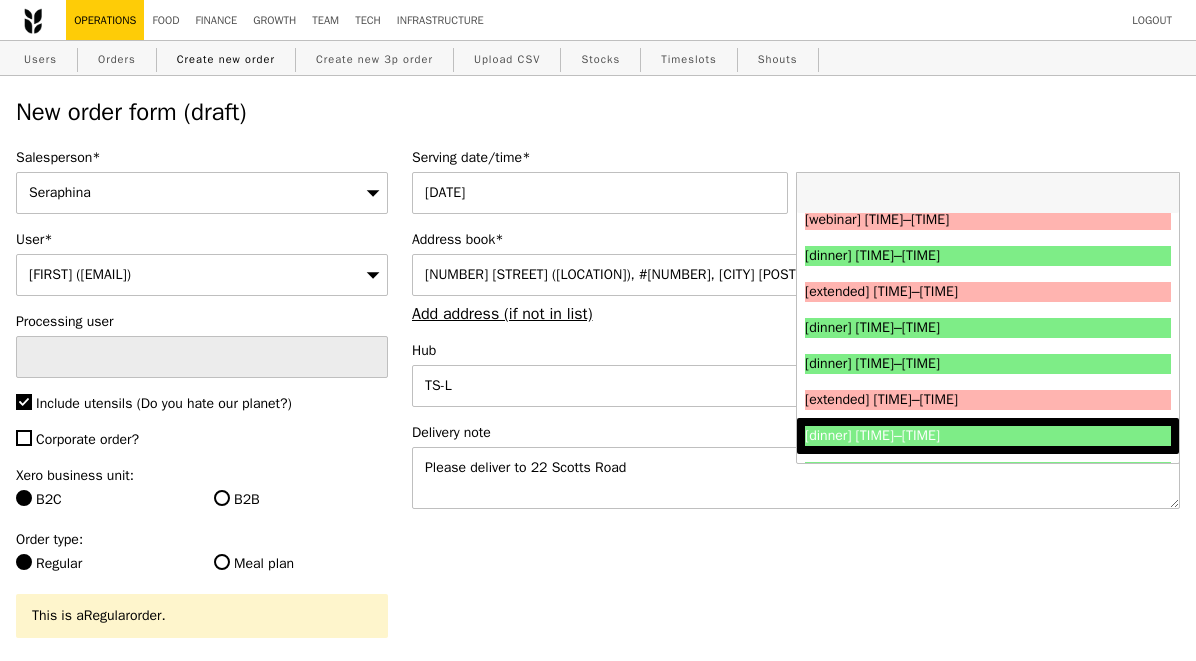 click on "[dinner] [TIME]–[TIME]" at bounding box center [942, 436] 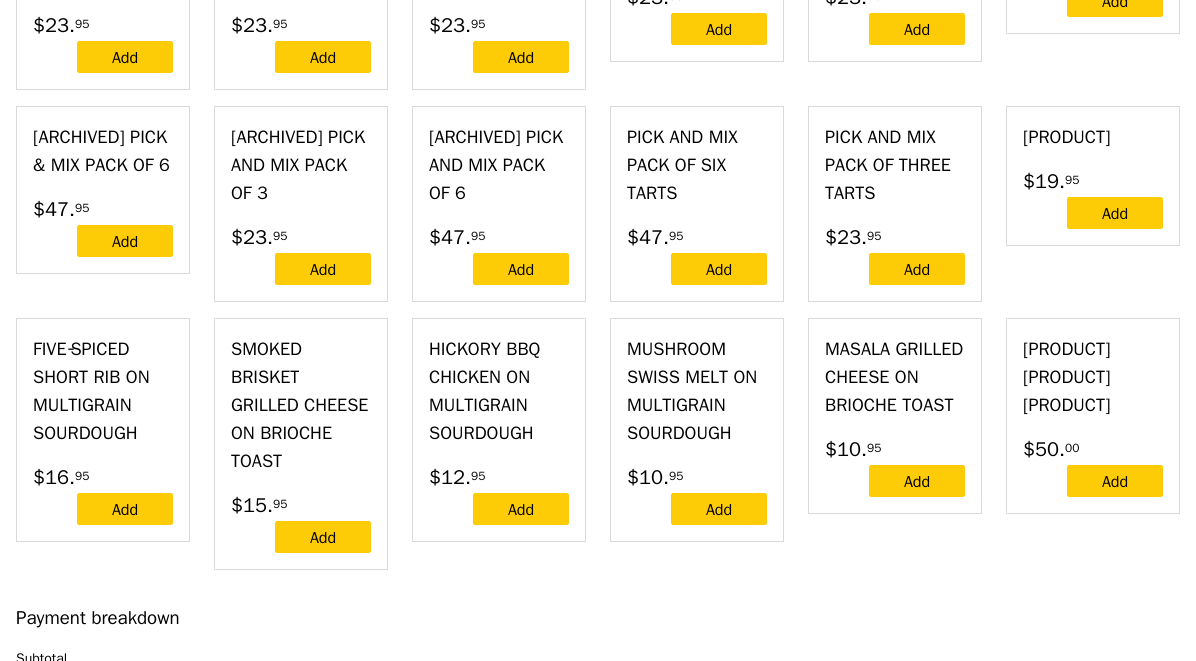 scroll, scrollTop: 6242, scrollLeft: 0, axis: vertical 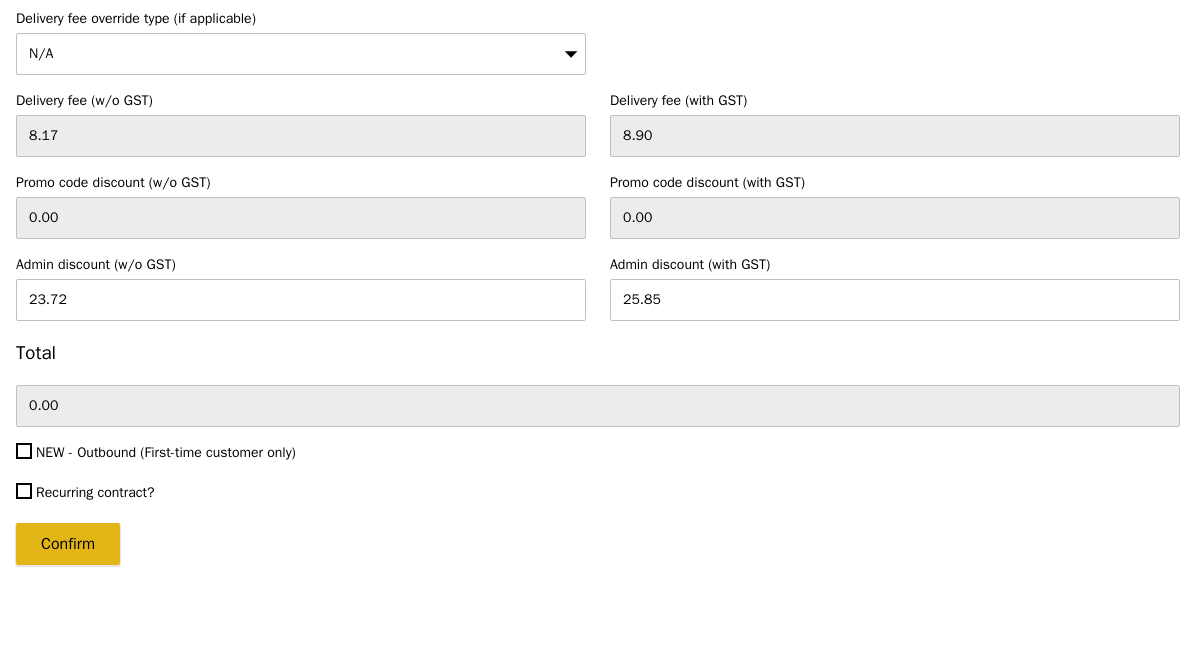 click on "Confirm" at bounding box center [68, 544] 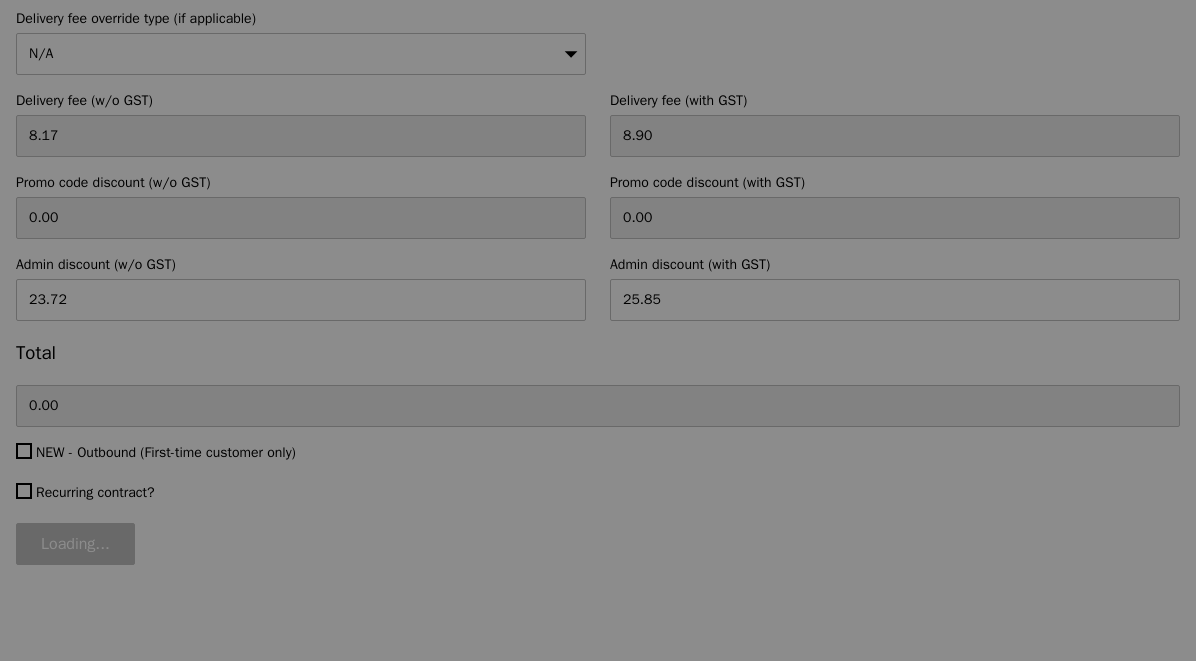 type on "Loading..." 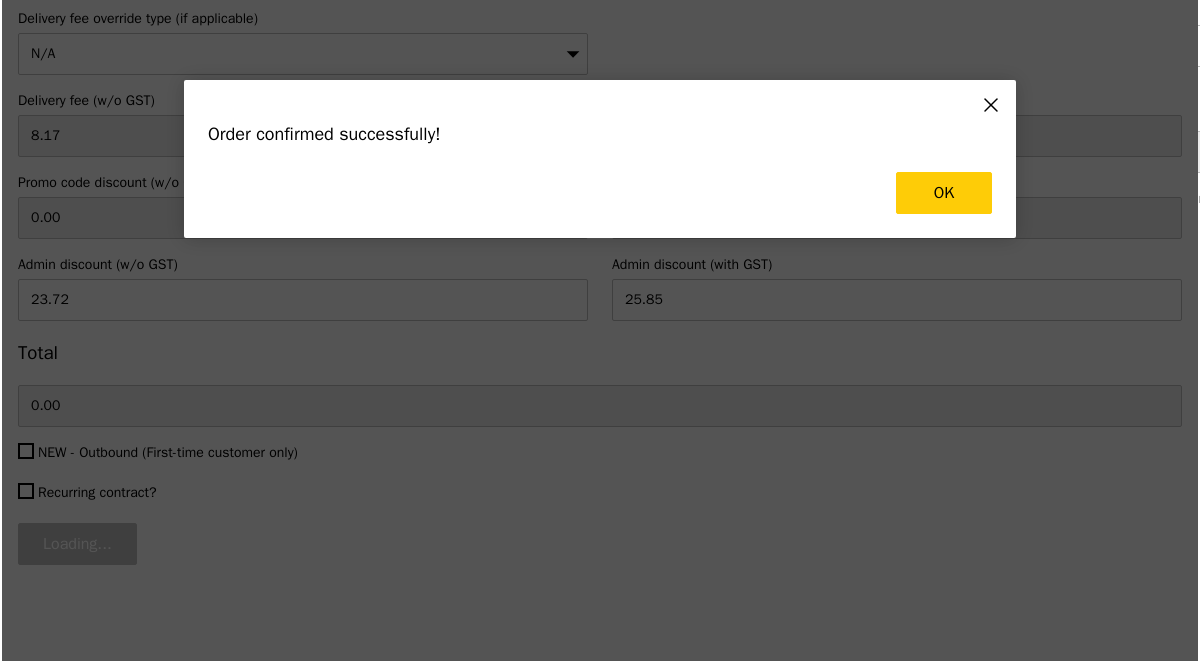 scroll, scrollTop: 0, scrollLeft: 0, axis: both 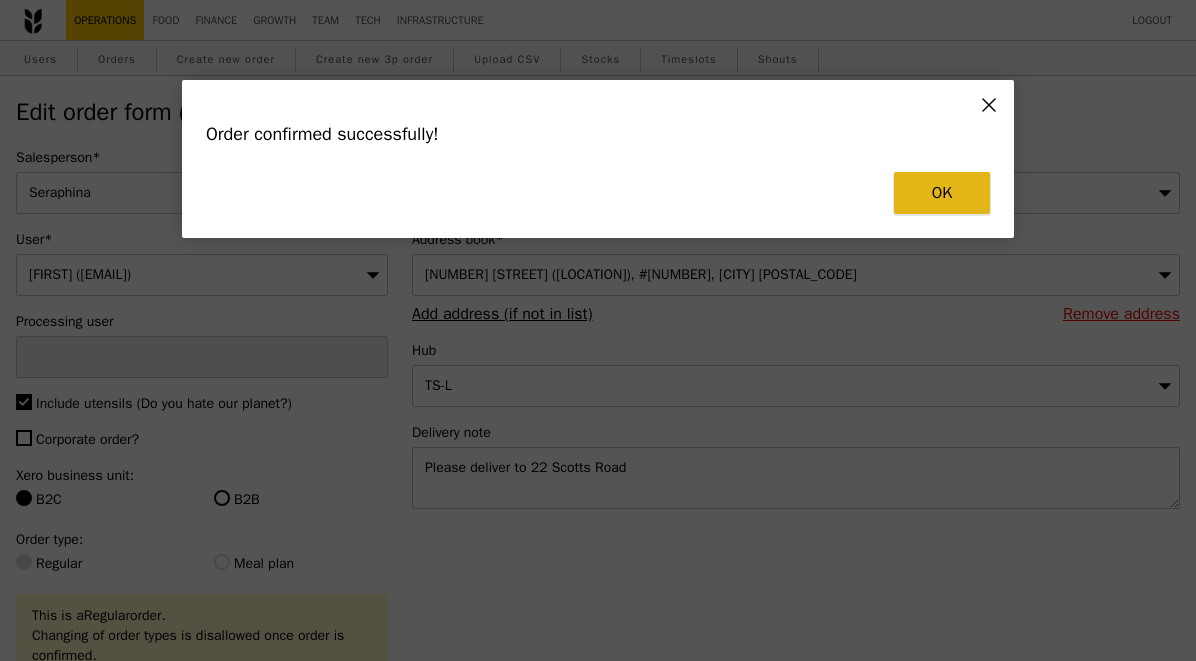 type on "[FIRST] [LAST]" 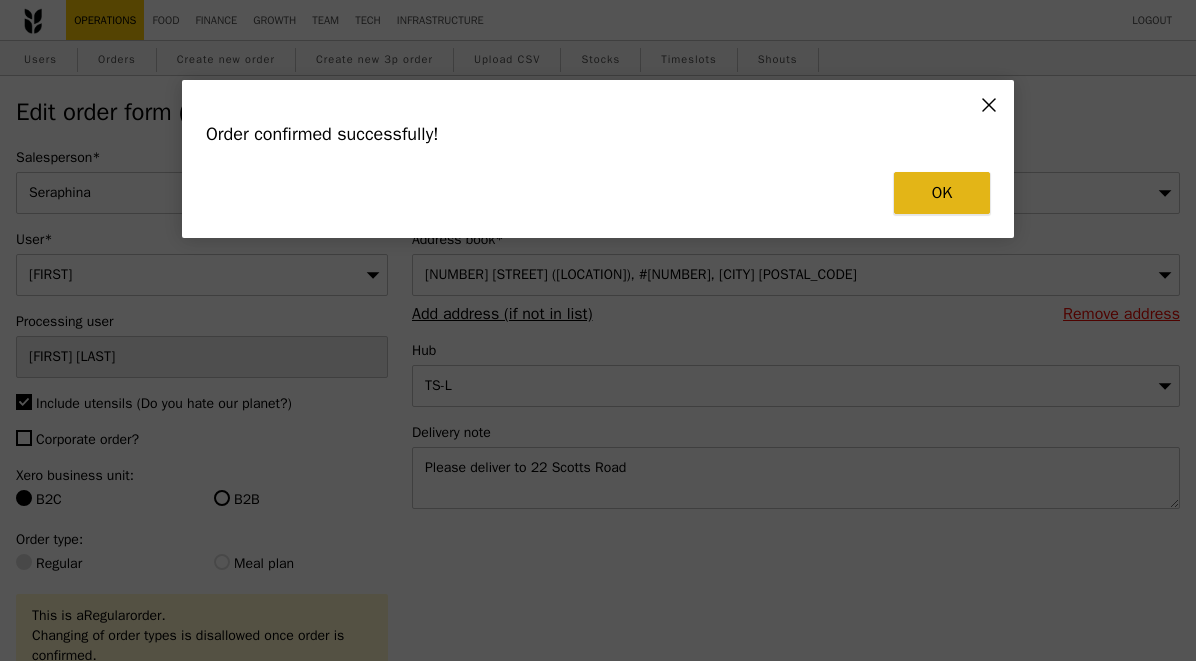 click on "OK" at bounding box center [942, 193] 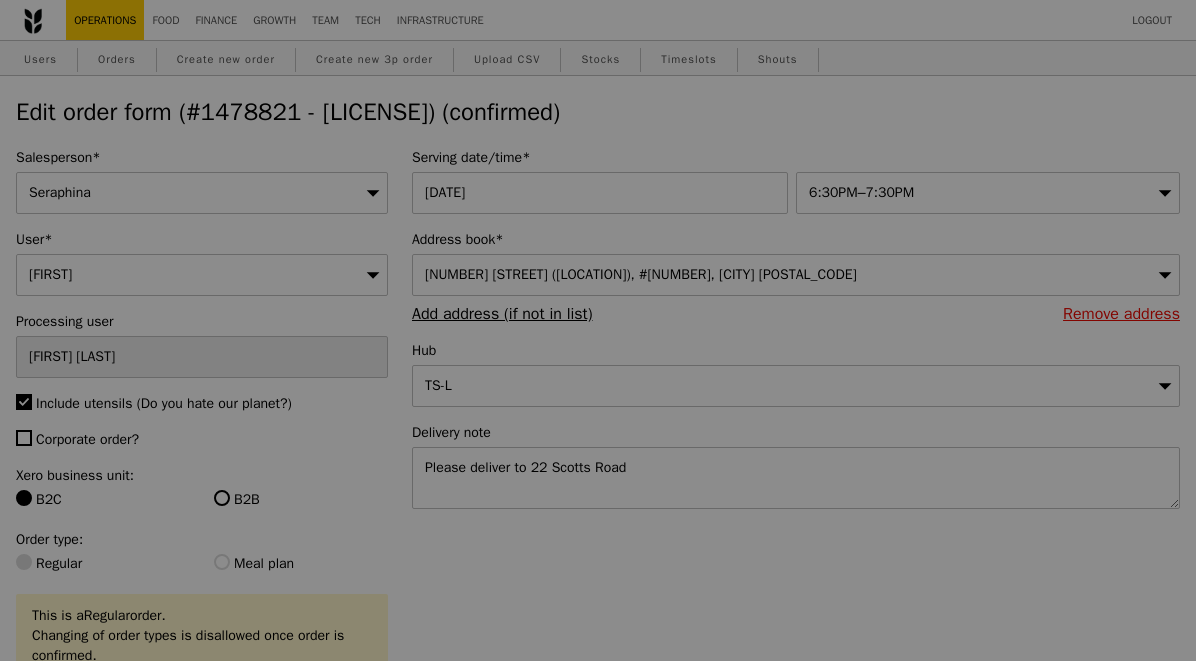 type on "1" 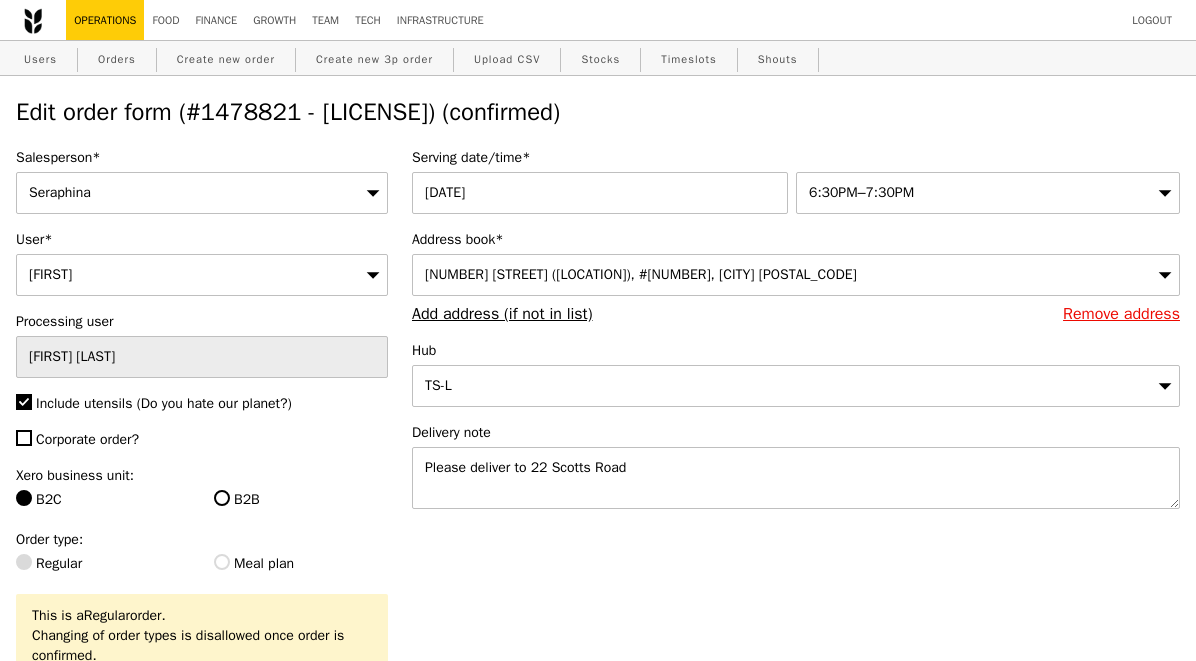 click on "Edit order form (#1478821 - [LICENSE])
(confirmed)" at bounding box center [598, 112] 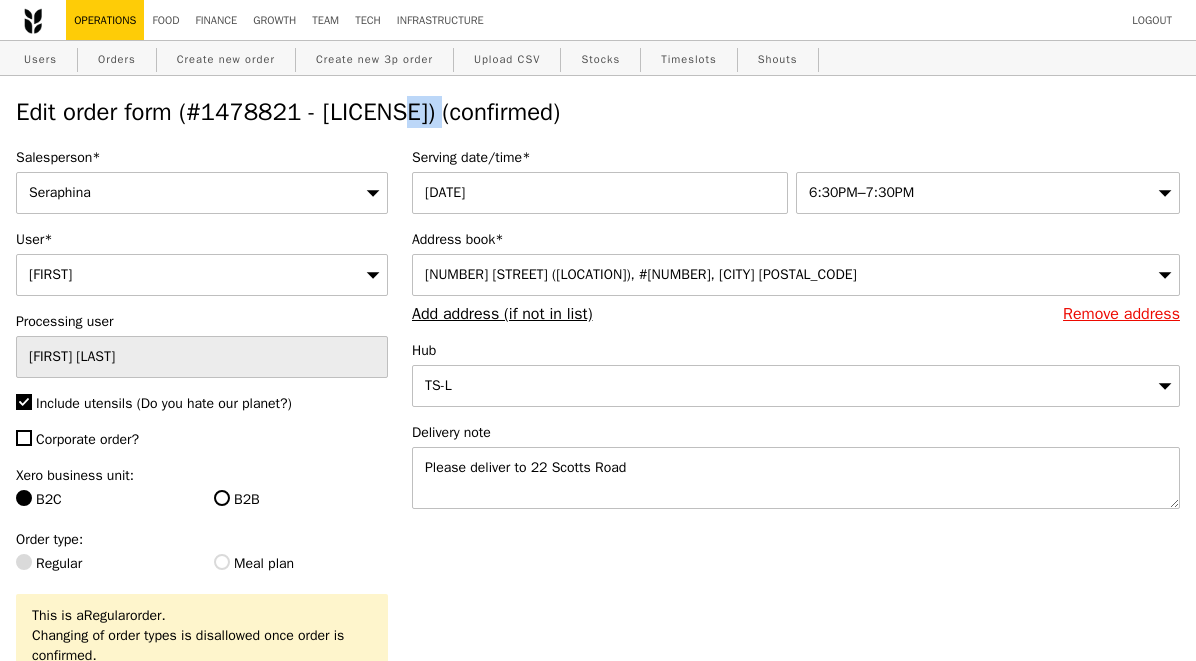 click on "Edit order form (#1478821 - [LICENSE])
(confirmed)" at bounding box center [598, 112] 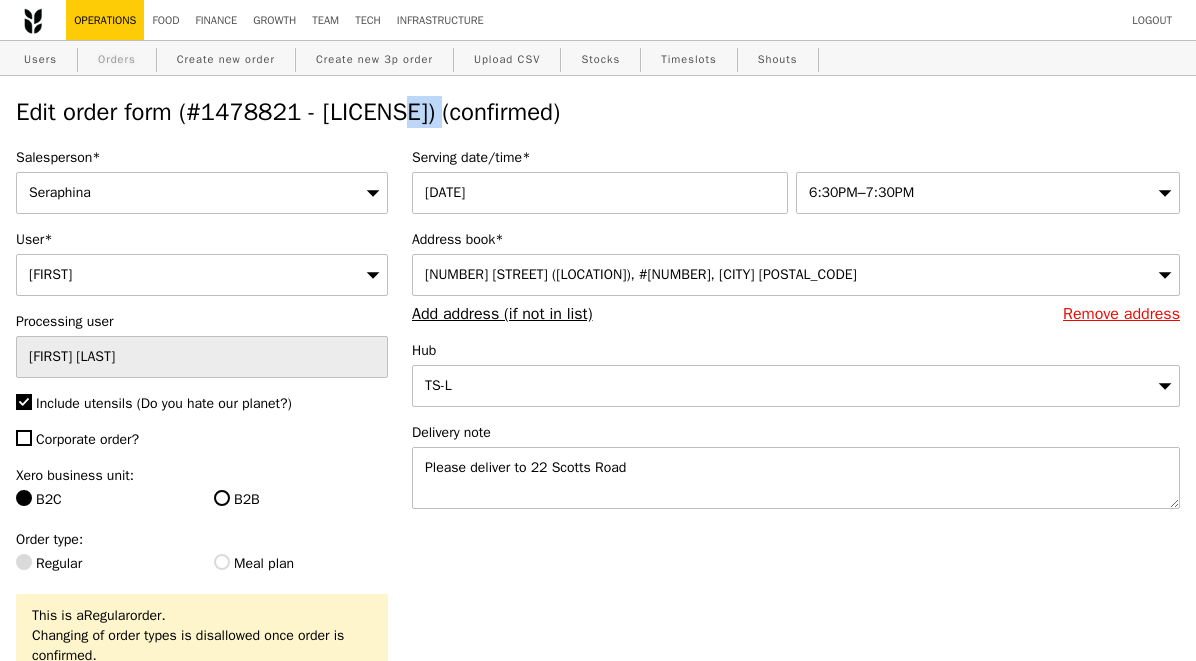 click on "Orders" at bounding box center (117, 59) 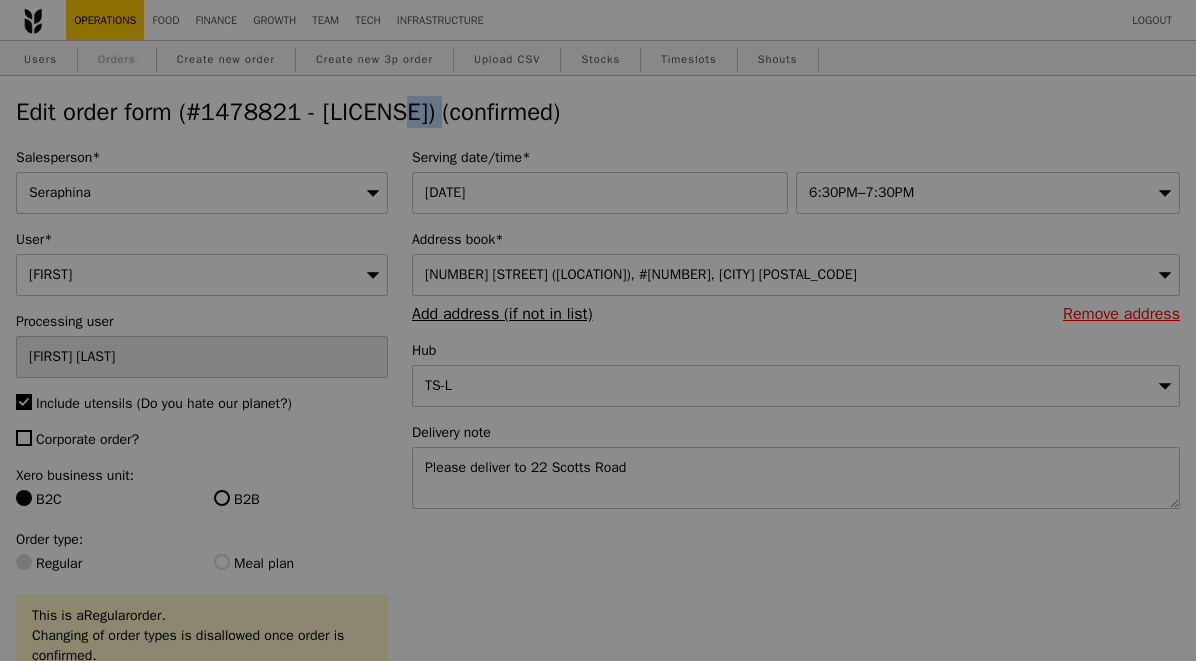 select on "100" 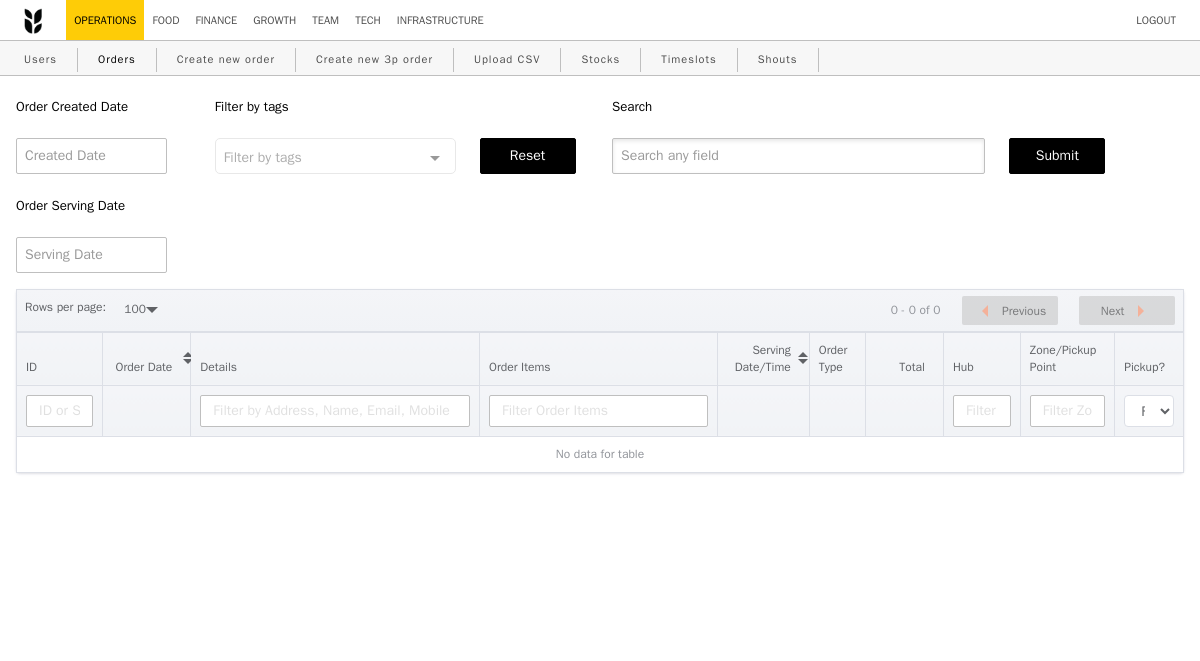 click at bounding box center [798, 156] 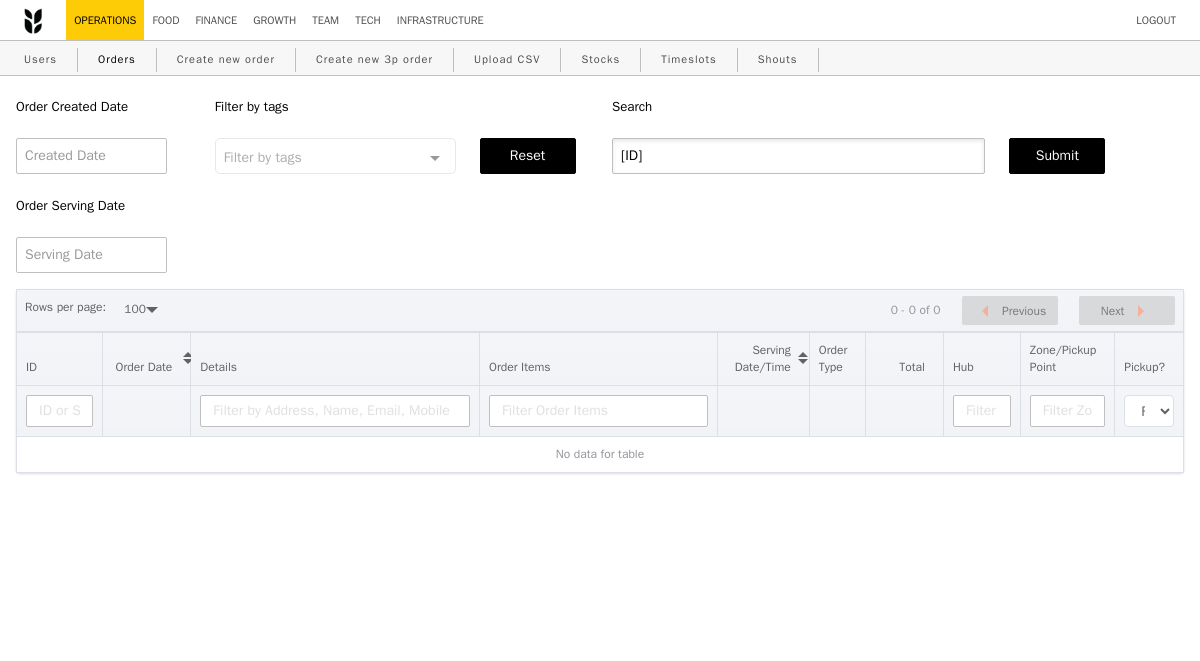 type on "[ID]" 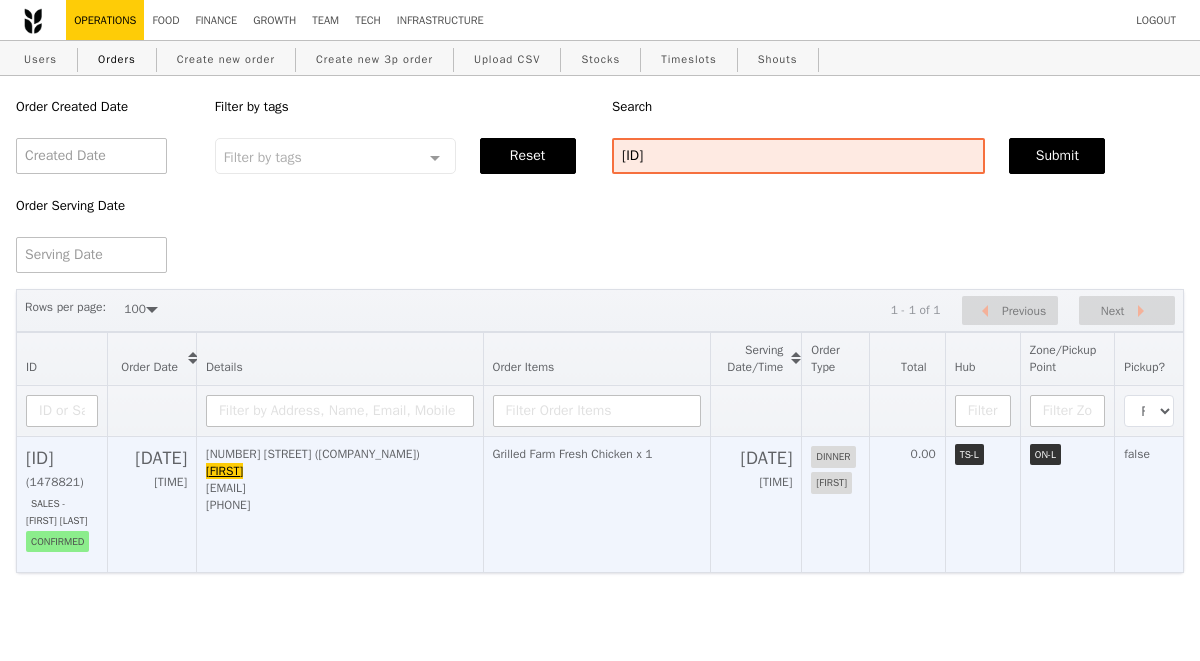 click on "[ID]" at bounding box center [62, 458] 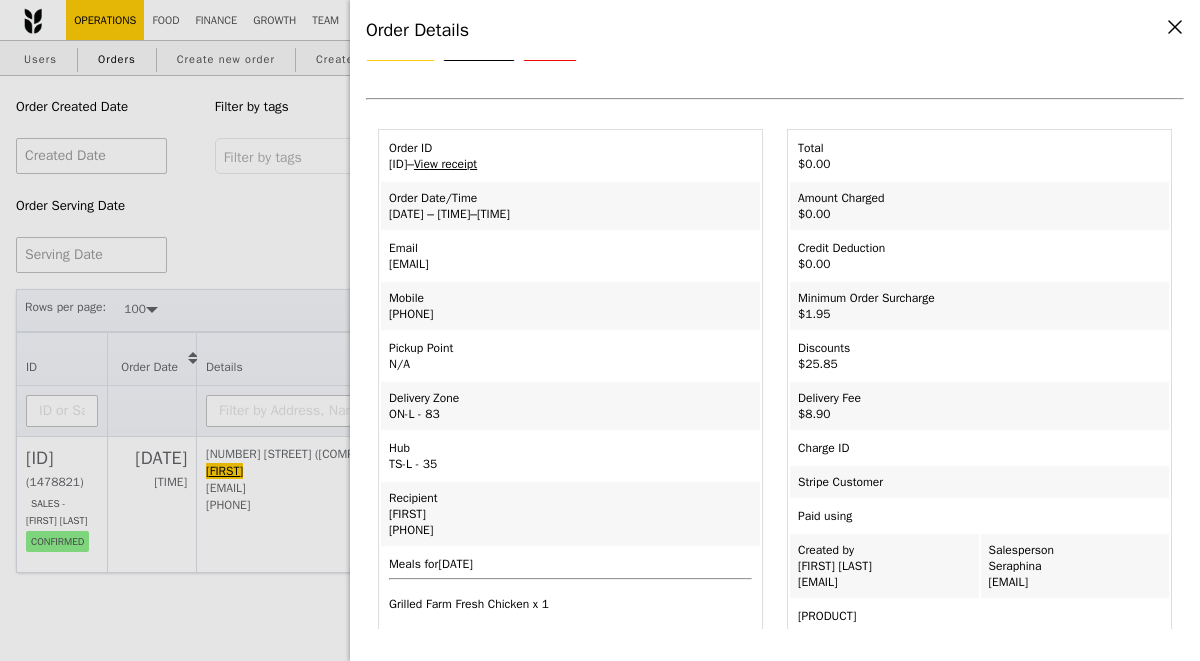 scroll, scrollTop: 0, scrollLeft: 0, axis: both 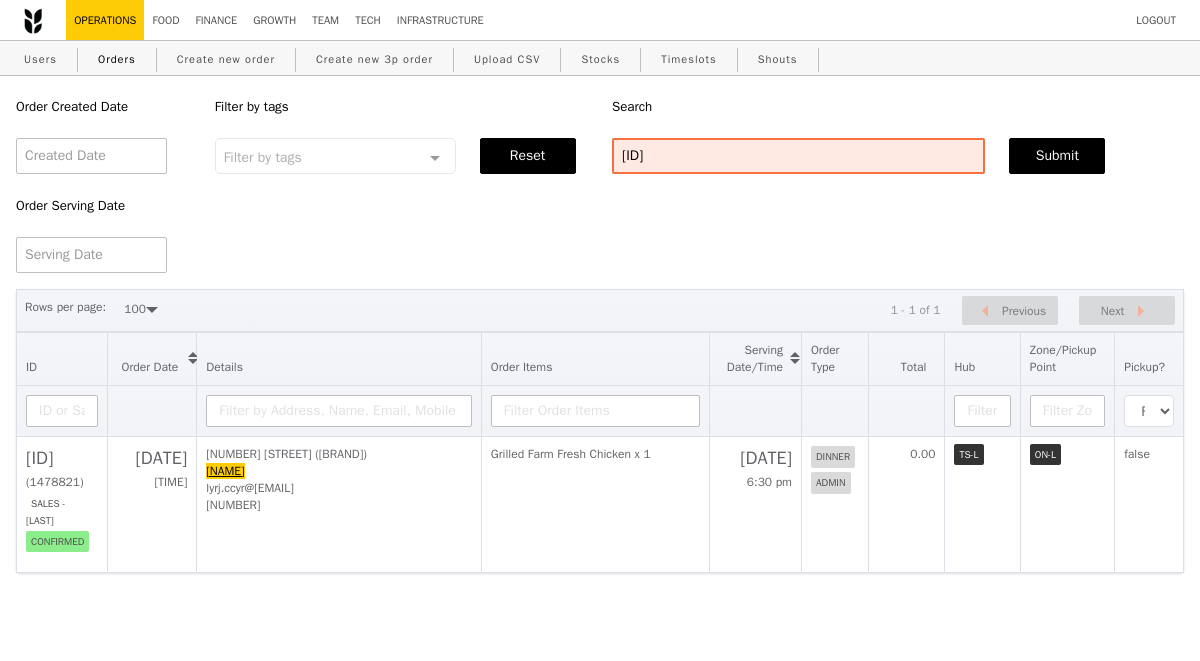 select on "100" 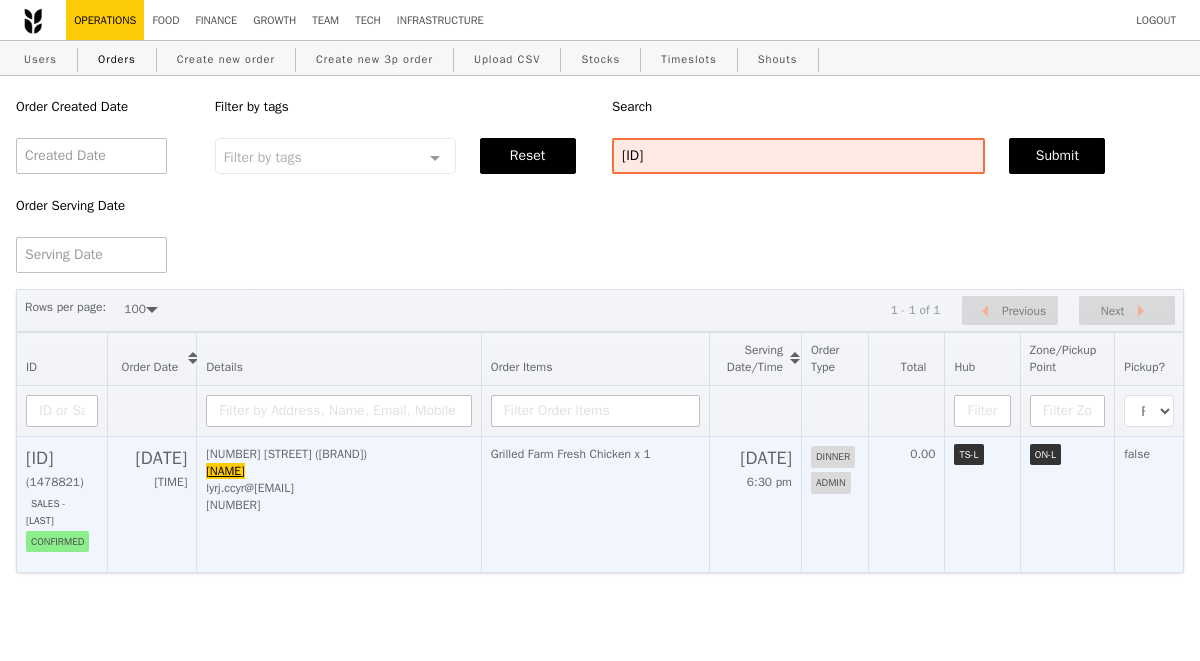 click on "[ID]" at bounding box center [62, 458] 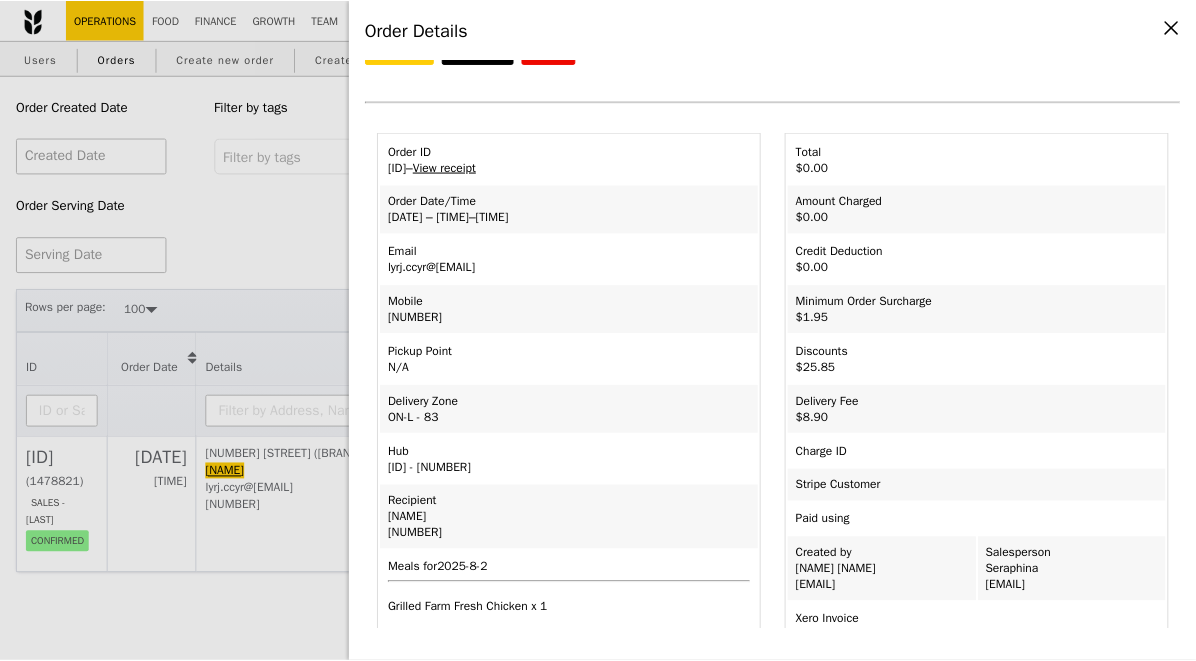 scroll, scrollTop: 0, scrollLeft: 0, axis: both 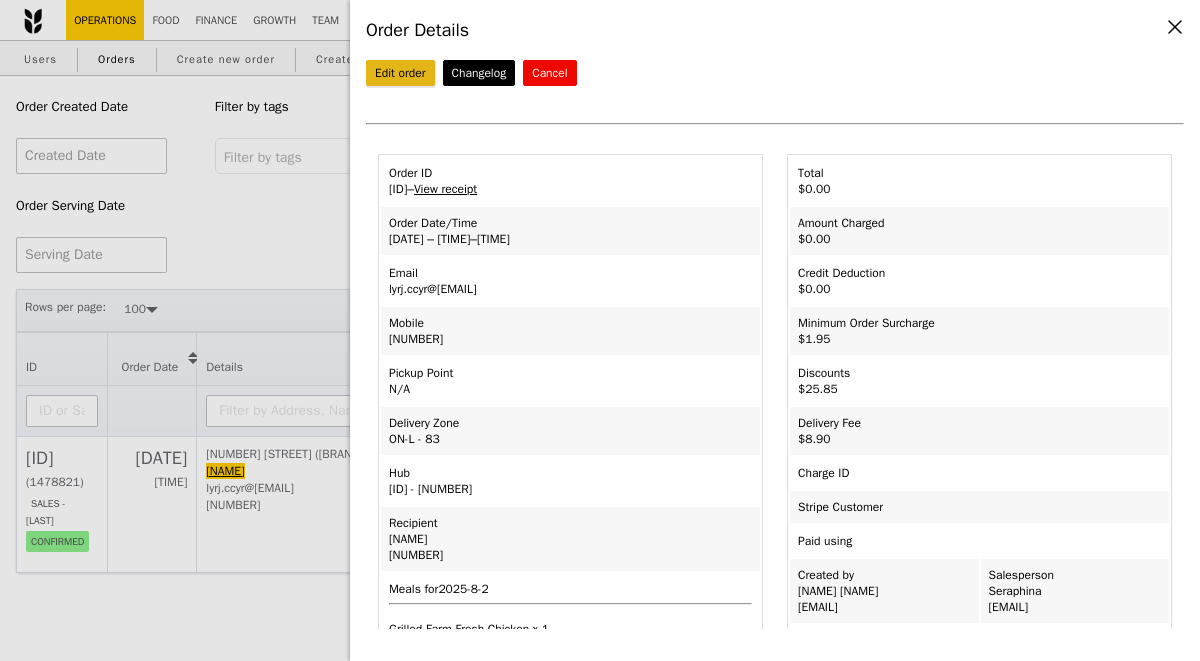 click on "Edit order" at bounding box center (400, 73) 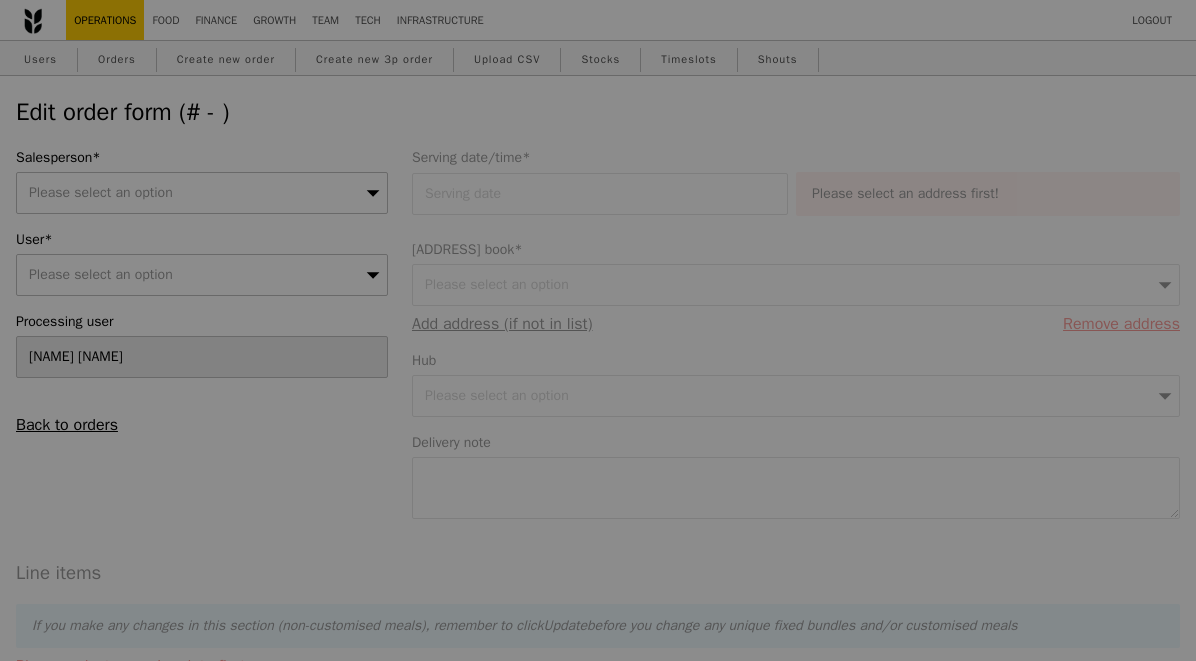 type on "02 Aug 2025" 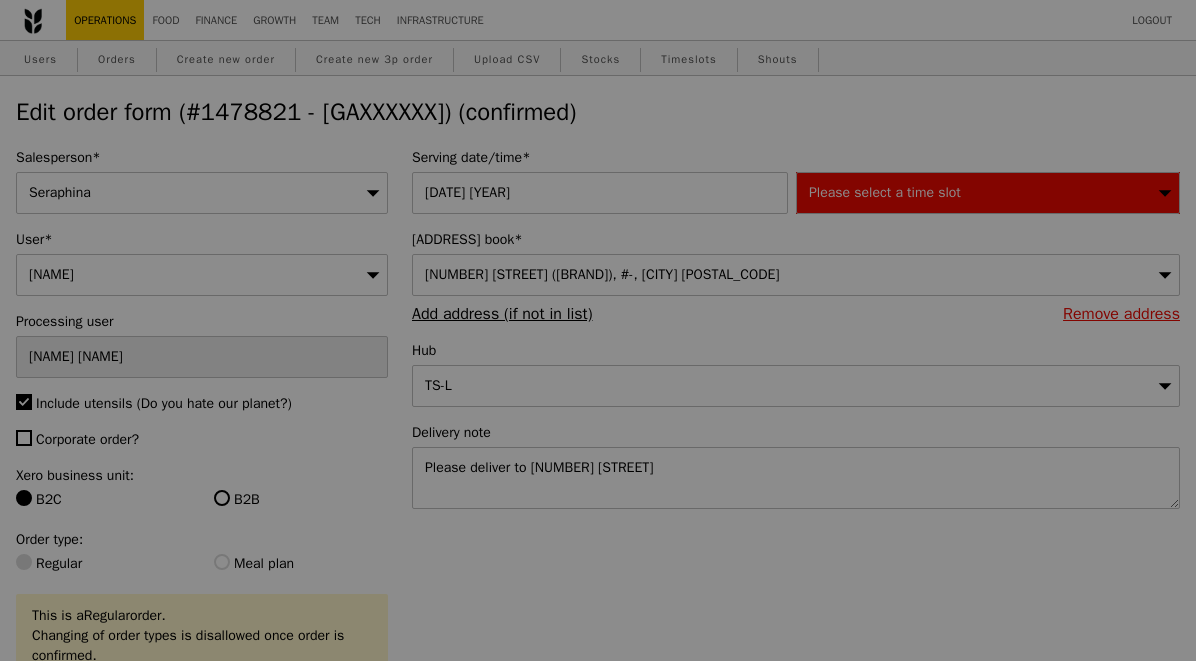 type on "1" 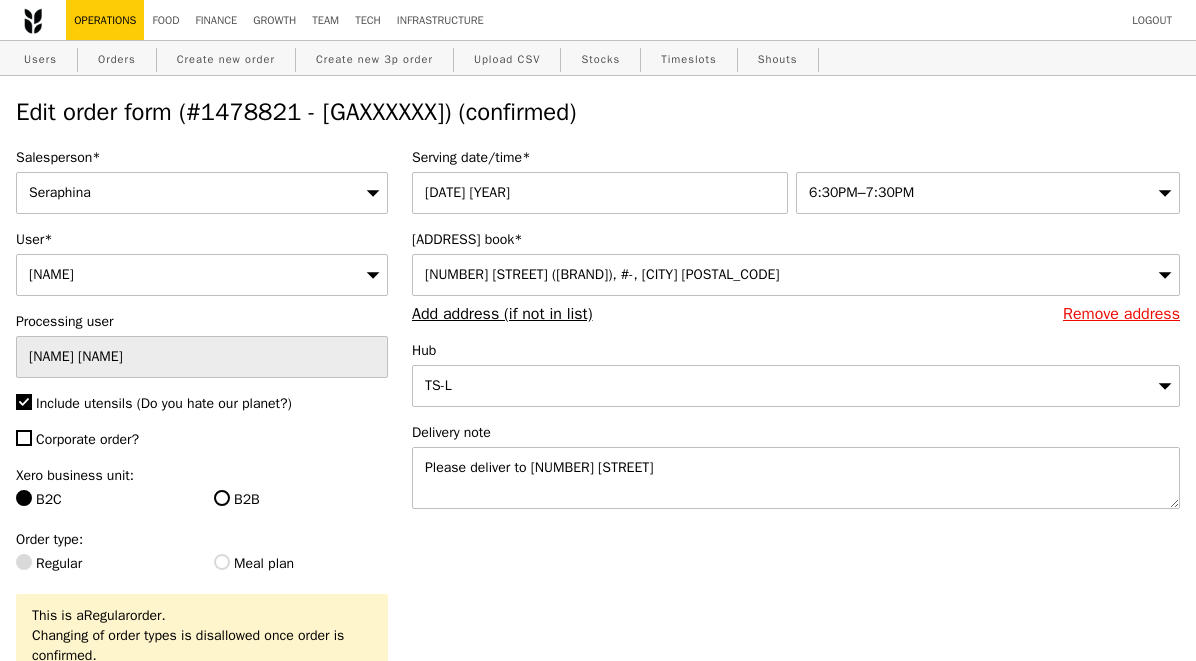 click on "6:30PM–7:30PM" at bounding box center (861, 192) 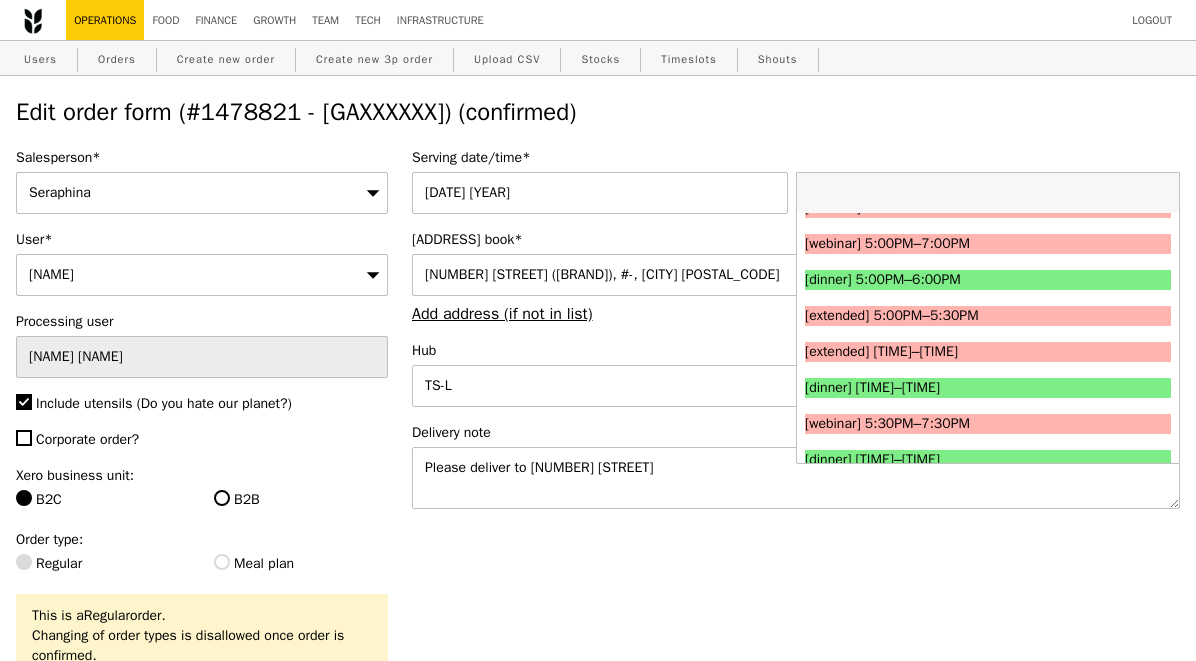 scroll, scrollTop: 2107, scrollLeft: 0, axis: vertical 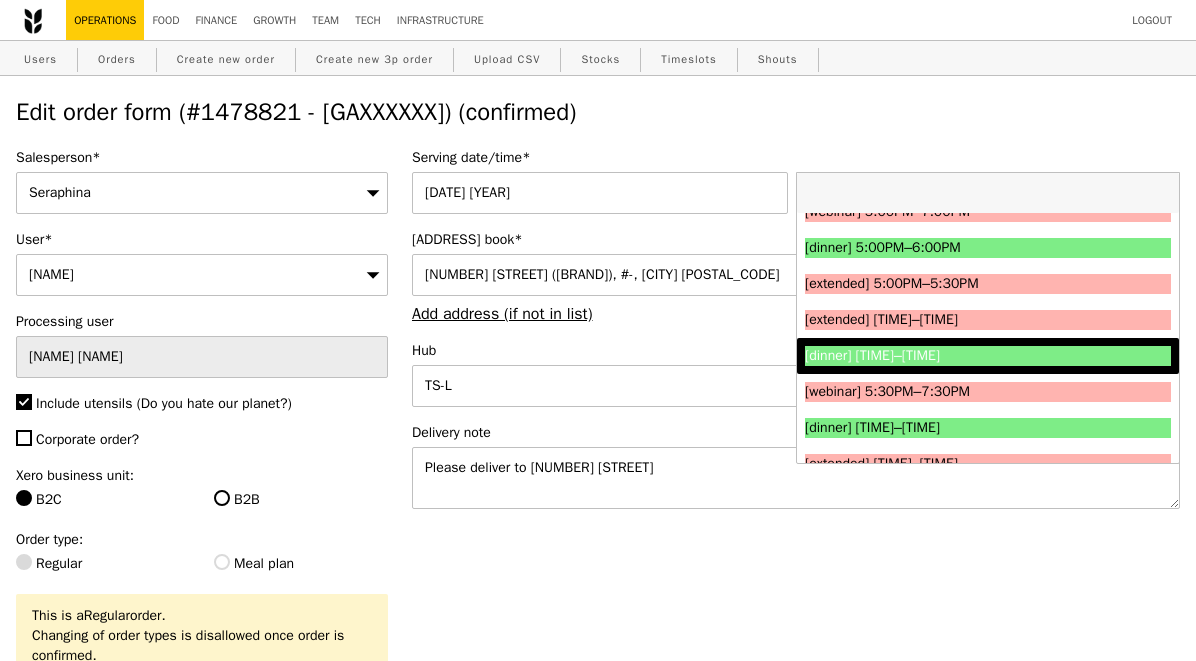 click on "[dinner] [TIME]–[TIME]" at bounding box center [942, 356] 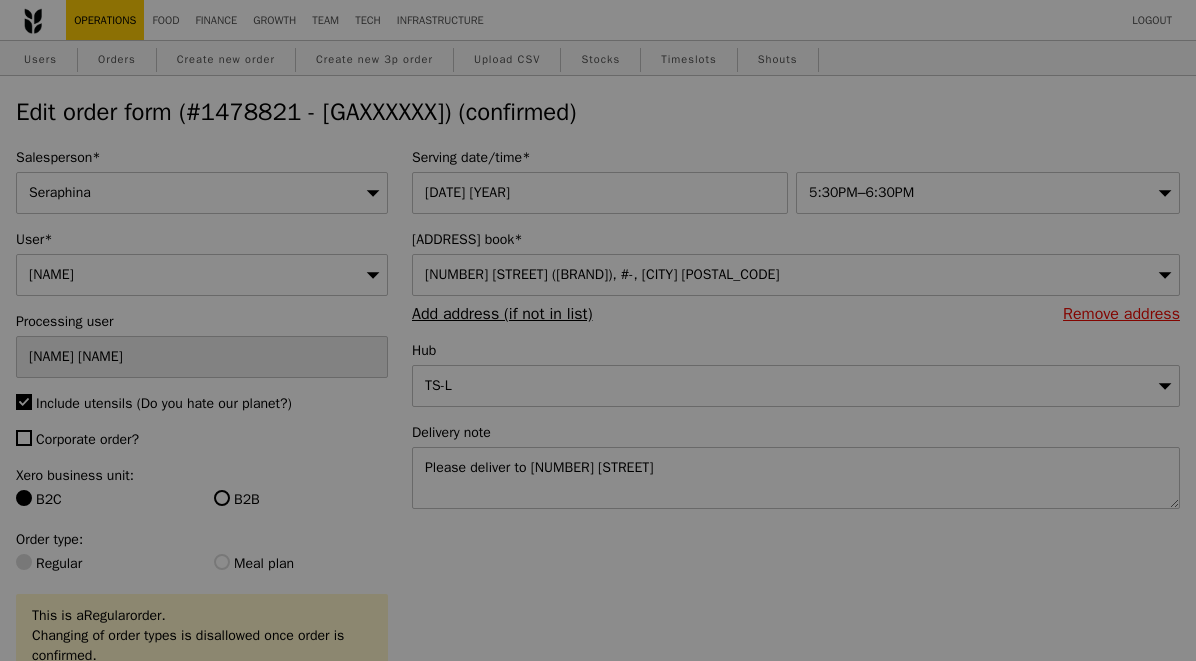 type on "0.00" 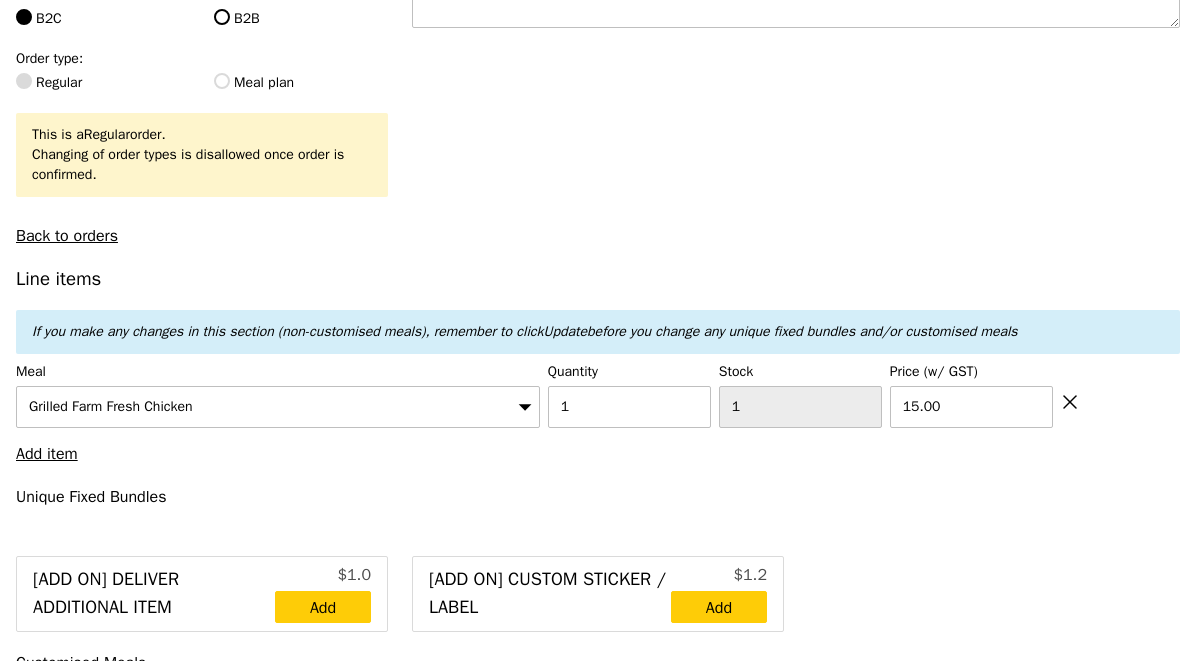 scroll, scrollTop: 503, scrollLeft: 0, axis: vertical 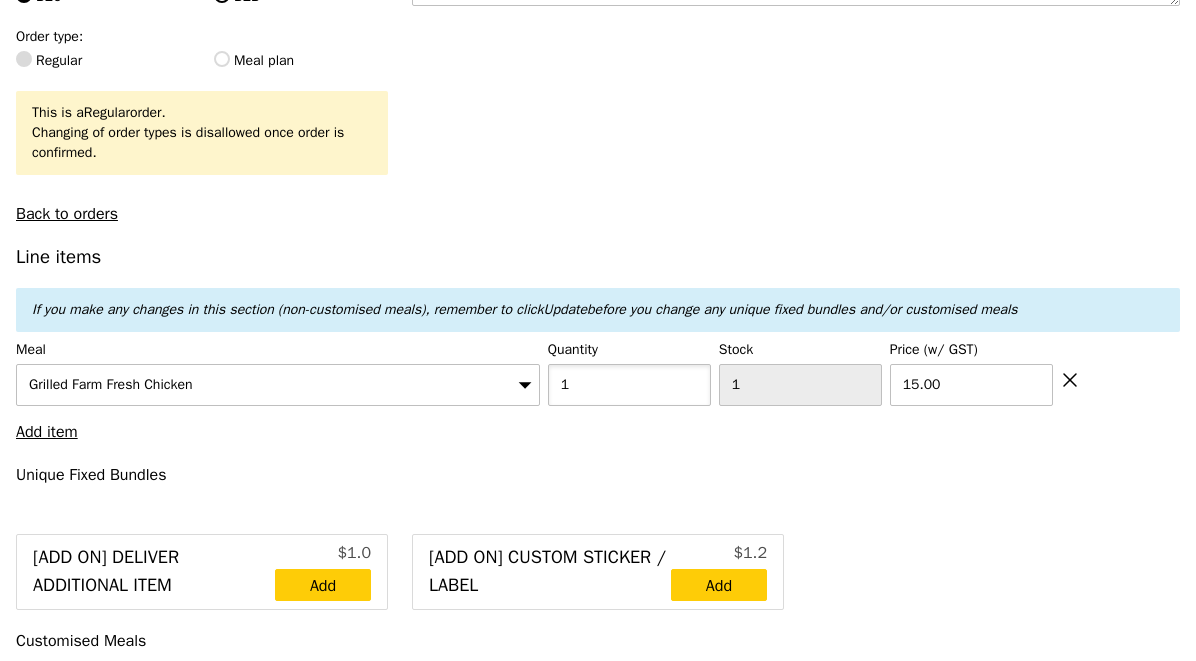 click on "1" at bounding box center (629, 385) 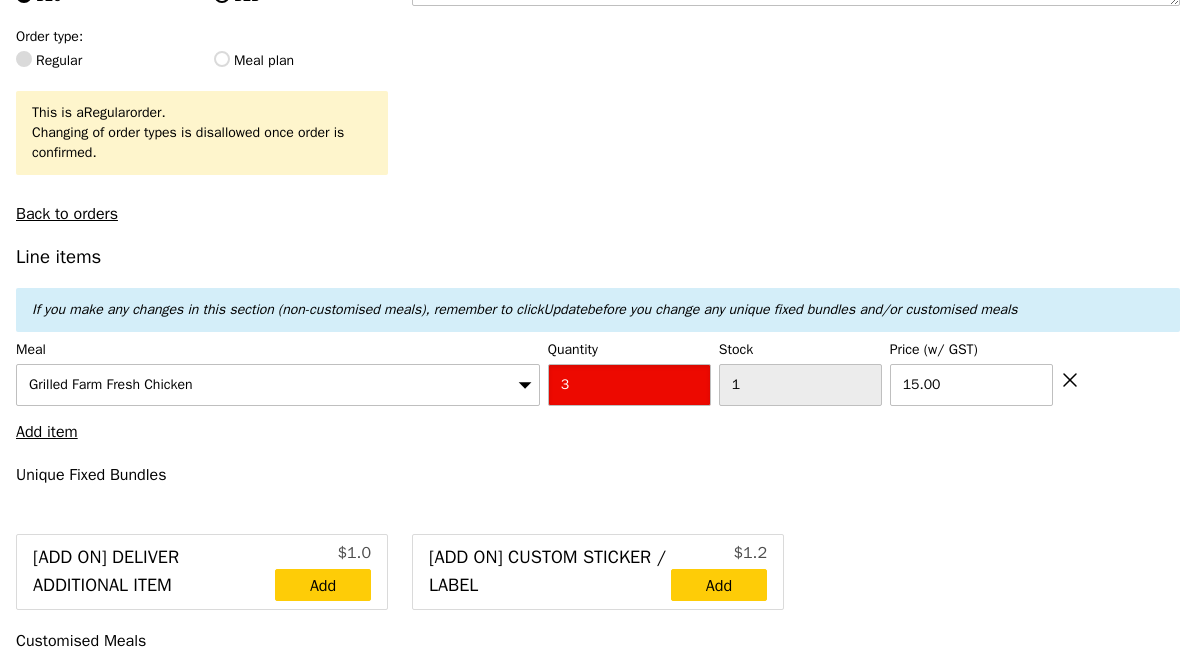 type on "3" 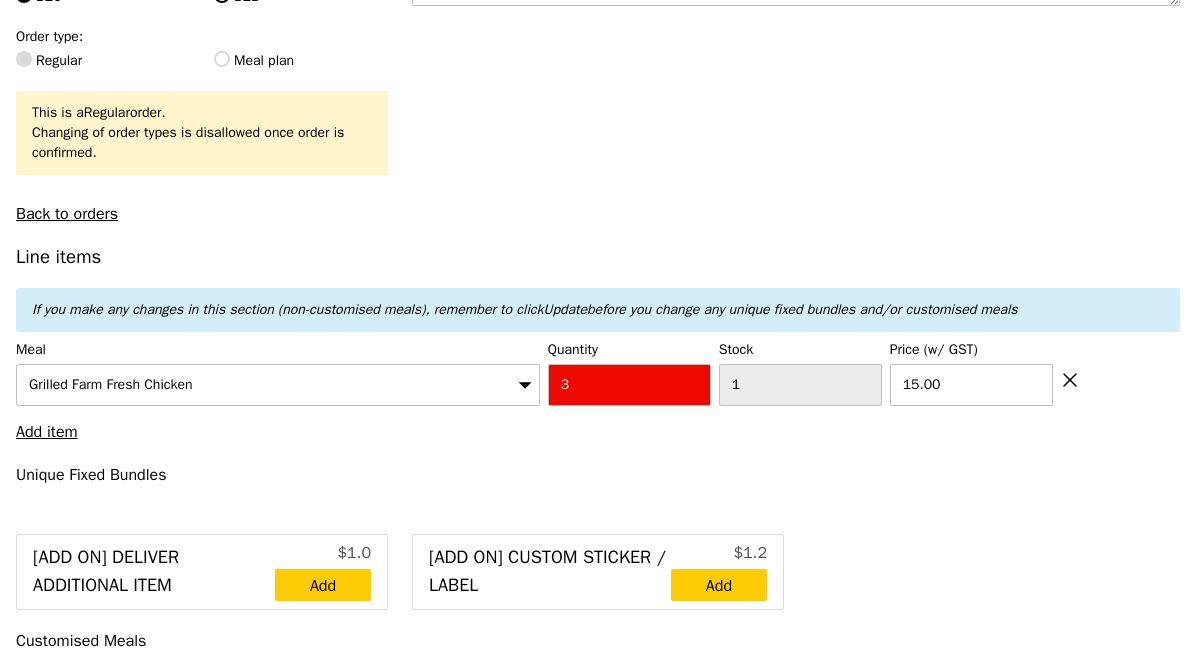 click on "Line items
If you make any changes in this section (non-customised meals), remember to click  Update  before you change any unique fixed bundles and/or customised meals
Meal
Grilled Farm Fresh Chicken
Quantity
3
Stock
1
Price (w/ GST)
15.00
Add item
Unique Fixed Bundles
[Add on] Deliver Additional Item
$1.0
Add
[Add on] Custom Sticker / Label
$1.2
Add
Customised Meals
100% Fried Chicken
1 piece of boneless fried chicken thigh
$3.
95
Add
200% Fried Chicken
2 pieces of boneless fried chicken thigh
$7.
45
Add
300% Fried Chicken
3 pieces of boneless fried chicken thigh" at bounding box center (598, 3238) 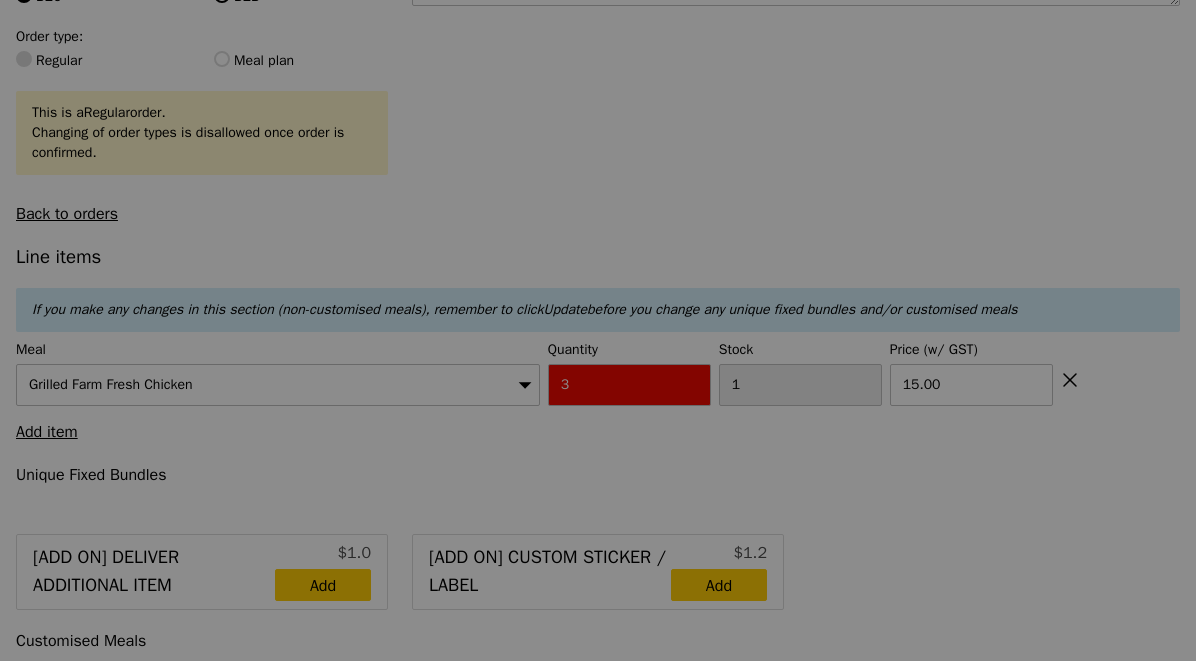 click at bounding box center [598, 330] 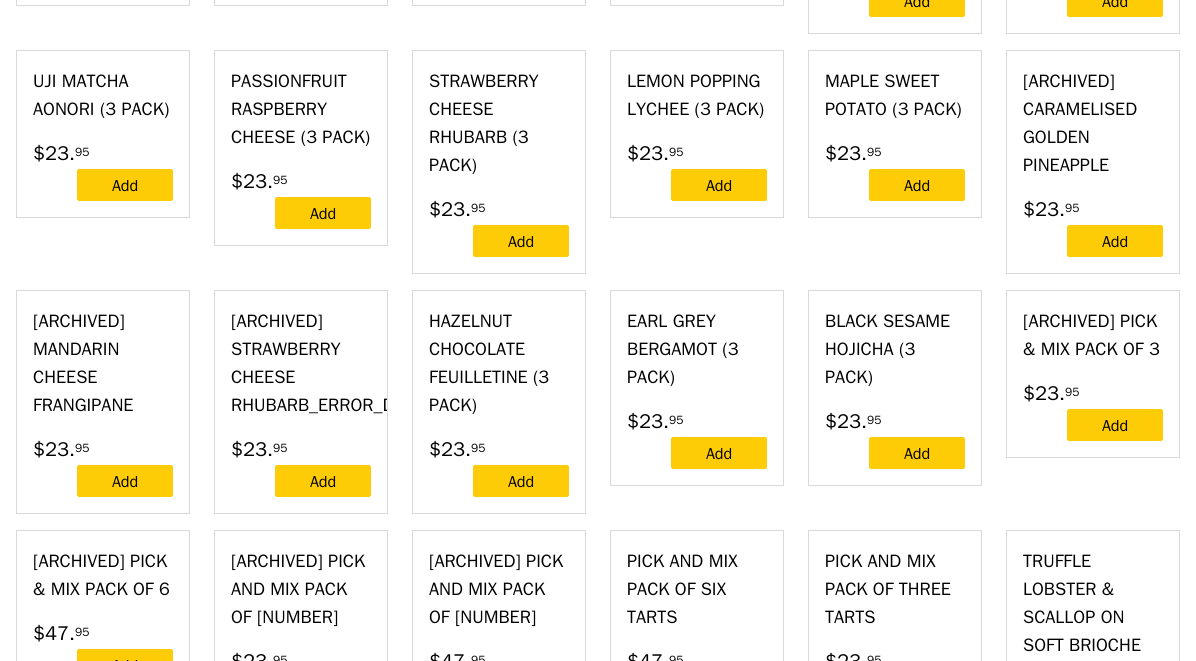 scroll, scrollTop: 6342, scrollLeft: 0, axis: vertical 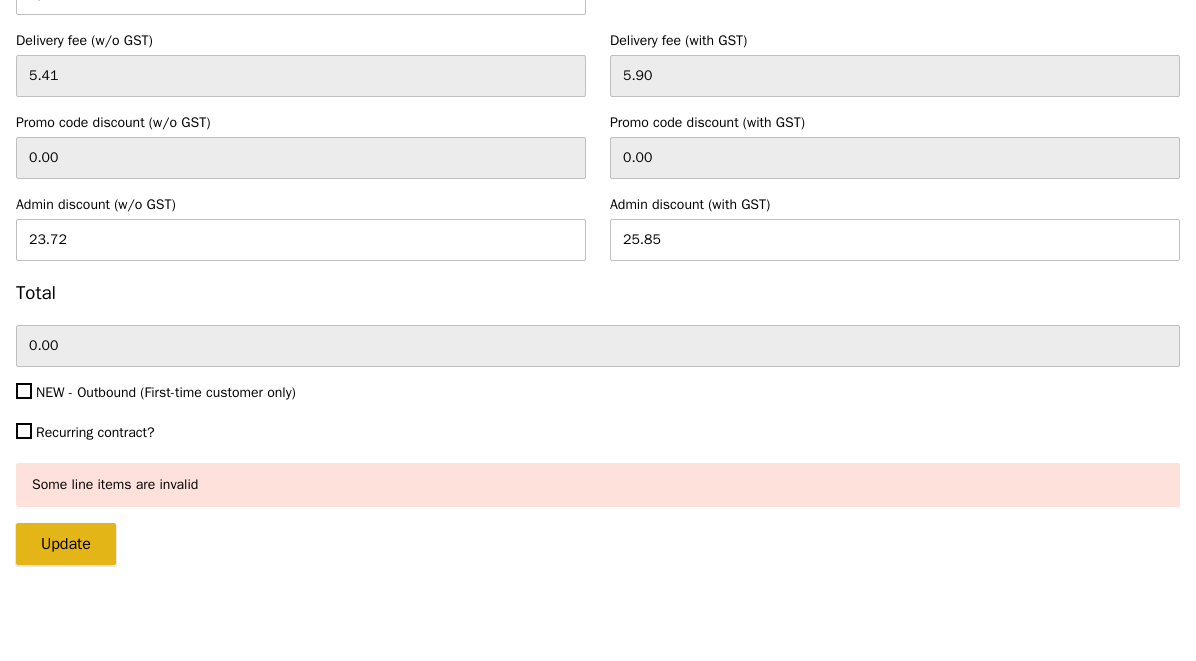 click on "Update" at bounding box center (66, 544) 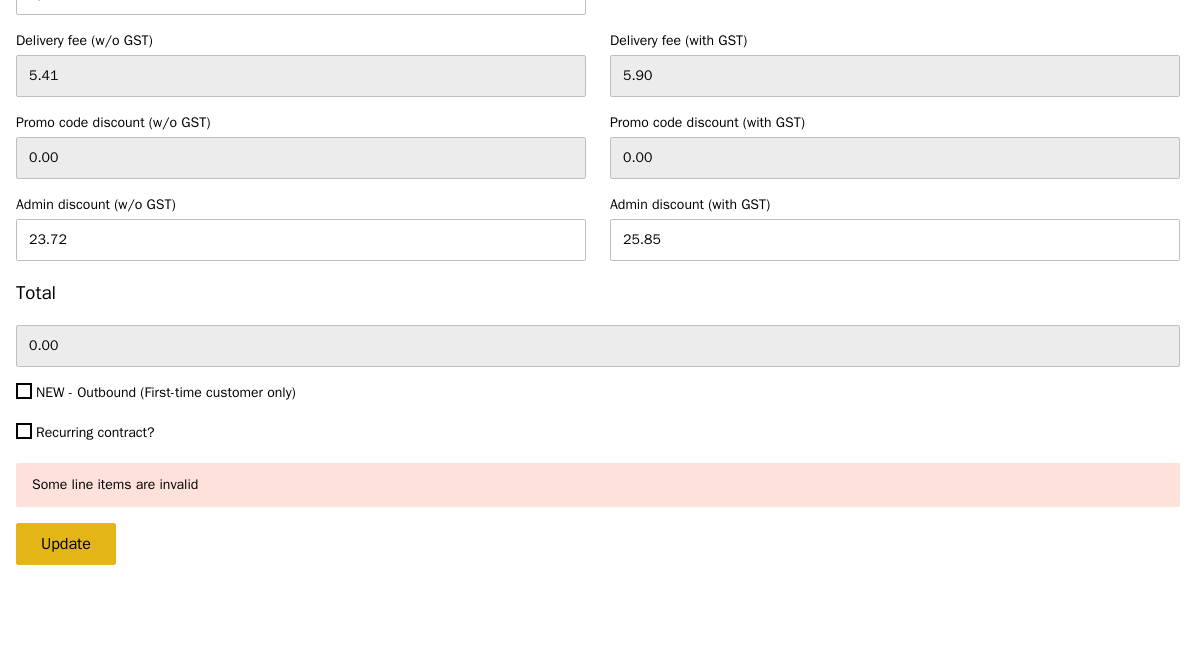 type on "Loading..." 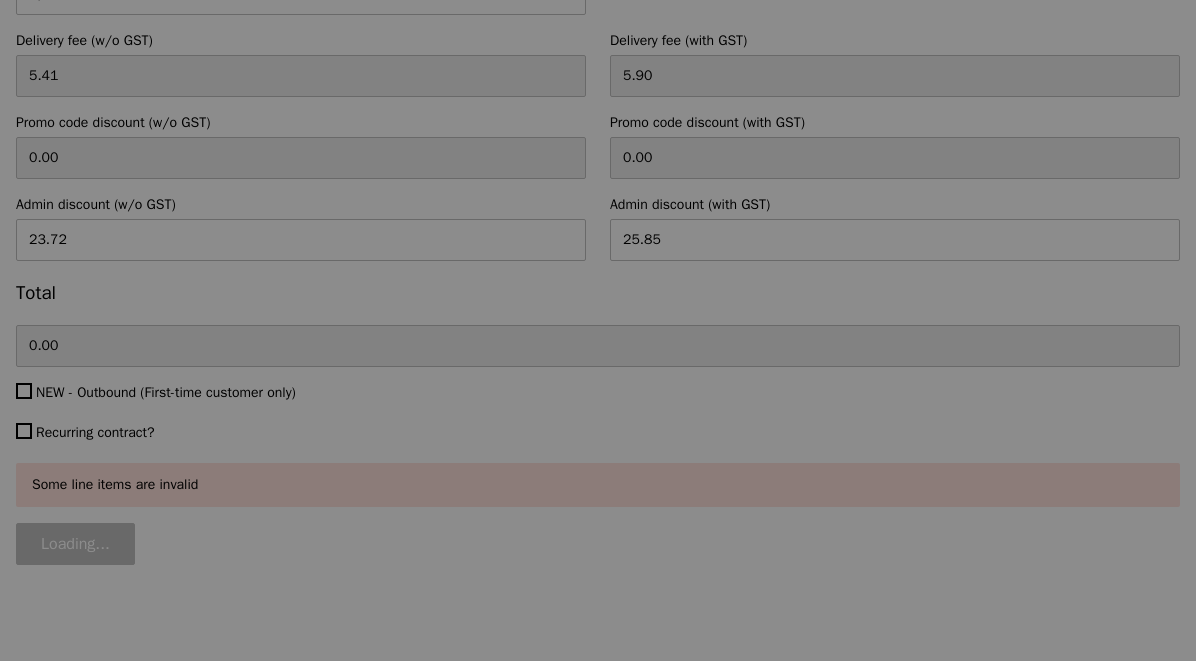 type on "45.00" 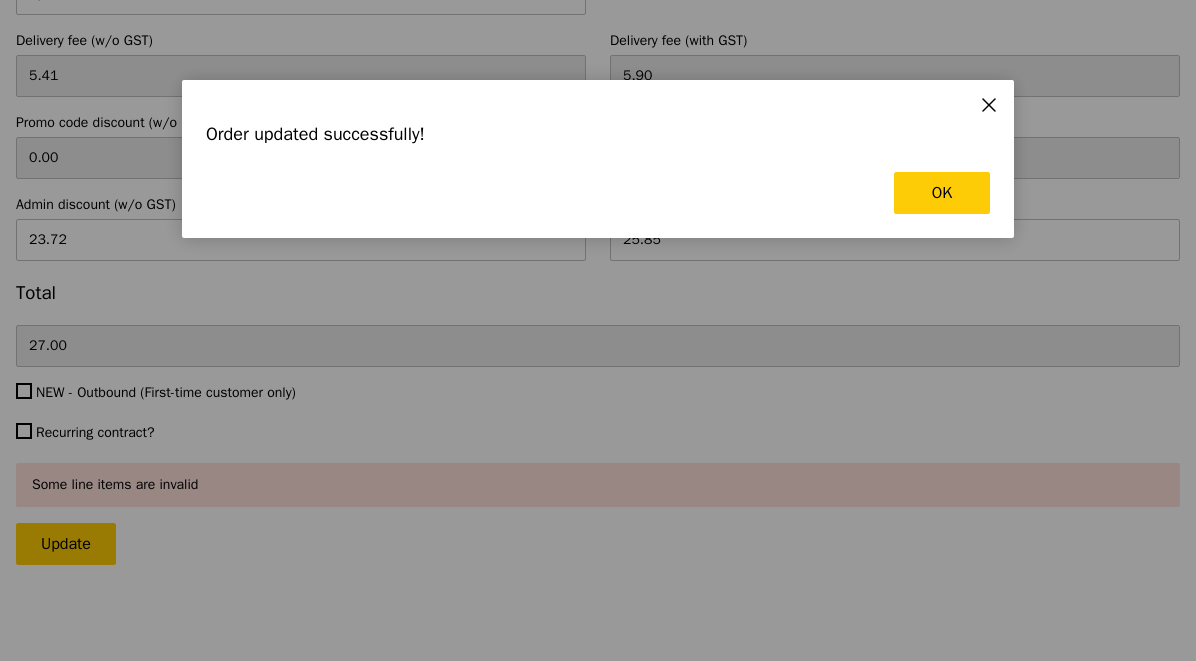 scroll, scrollTop: 0, scrollLeft: 0, axis: both 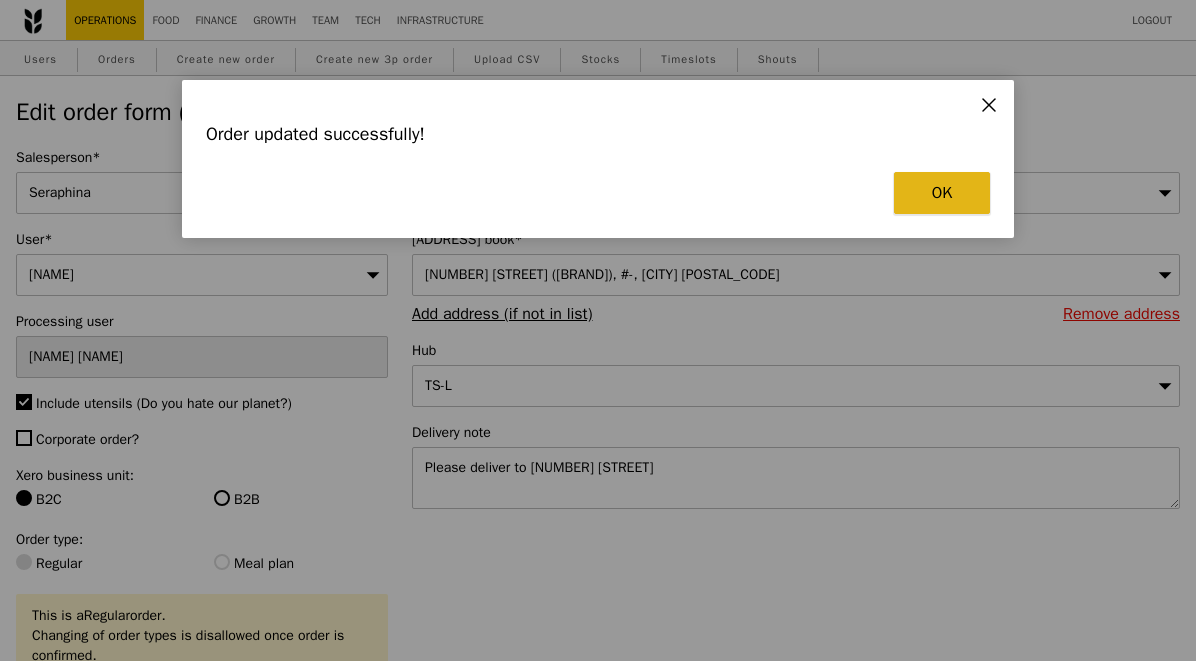 click on "OK" at bounding box center (942, 193) 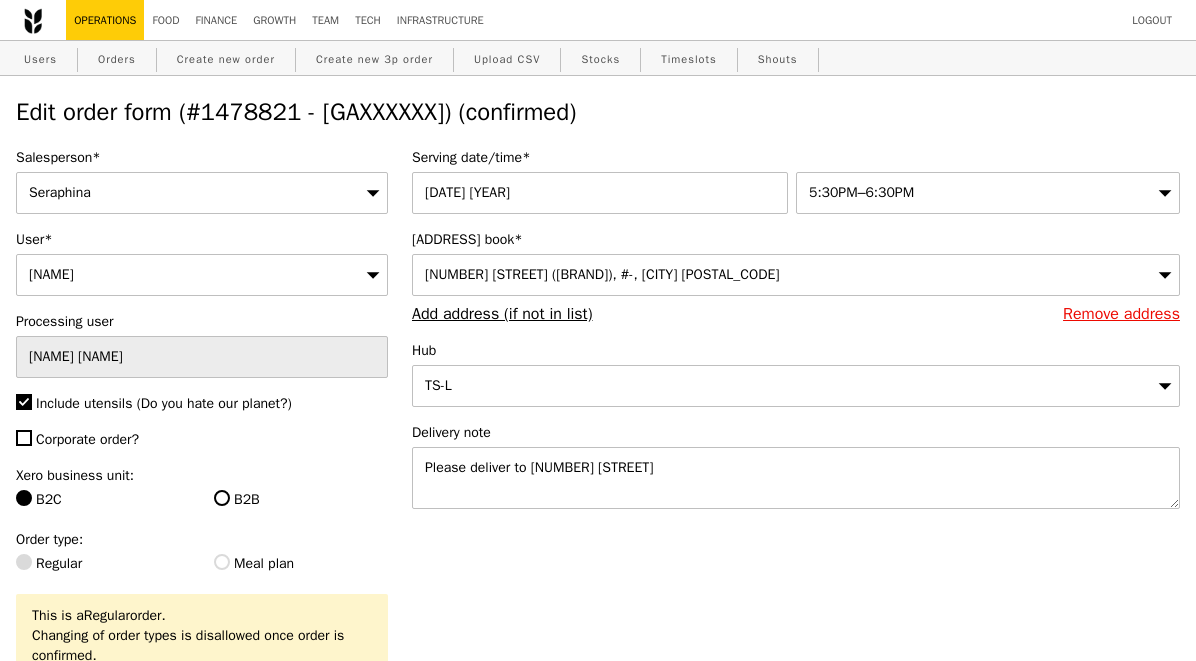 select on "100" 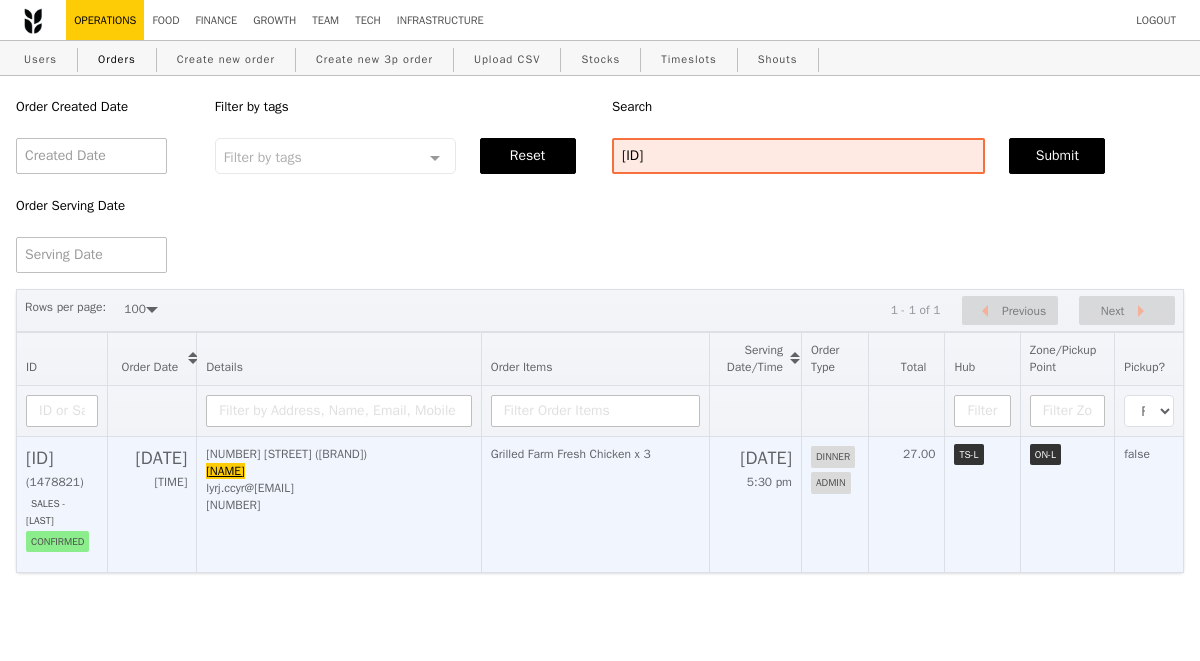 click on "[ID]" at bounding box center [62, 458] 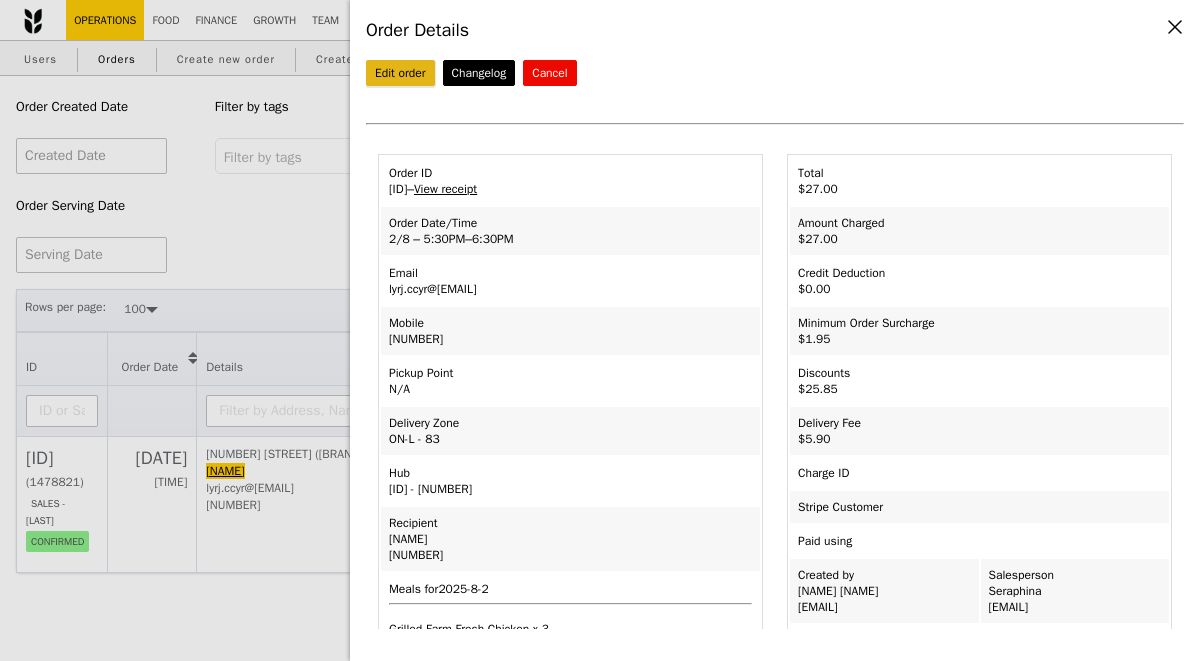click on "Edit order" at bounding box center (400, 73) 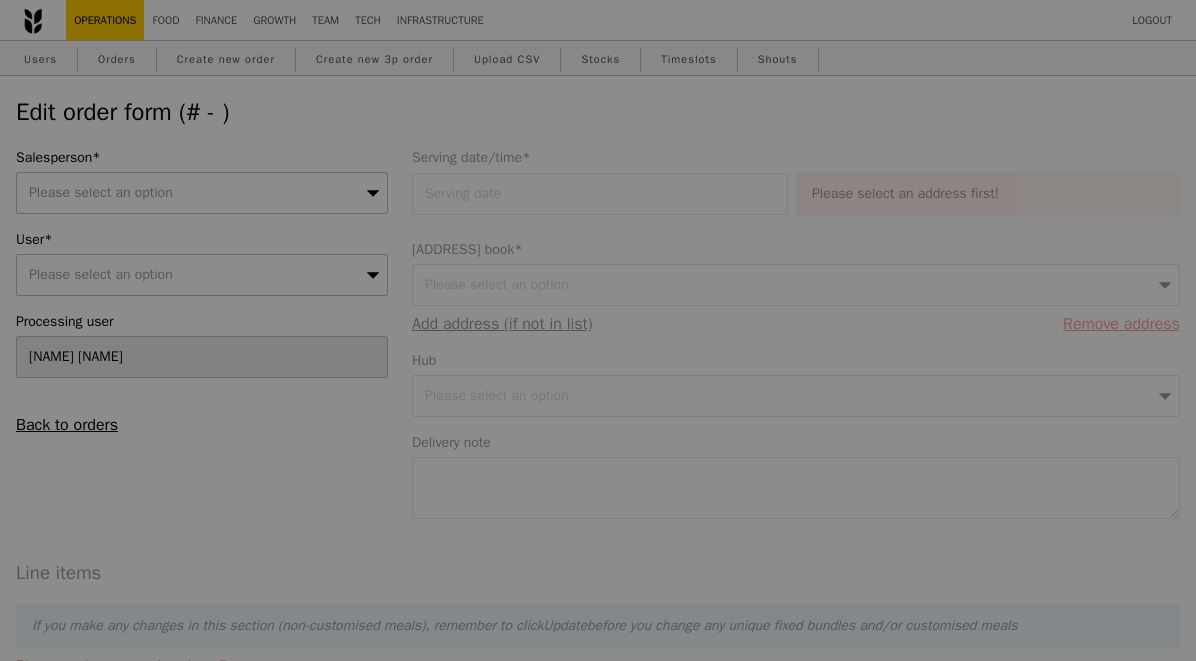 type on "[DATE]" 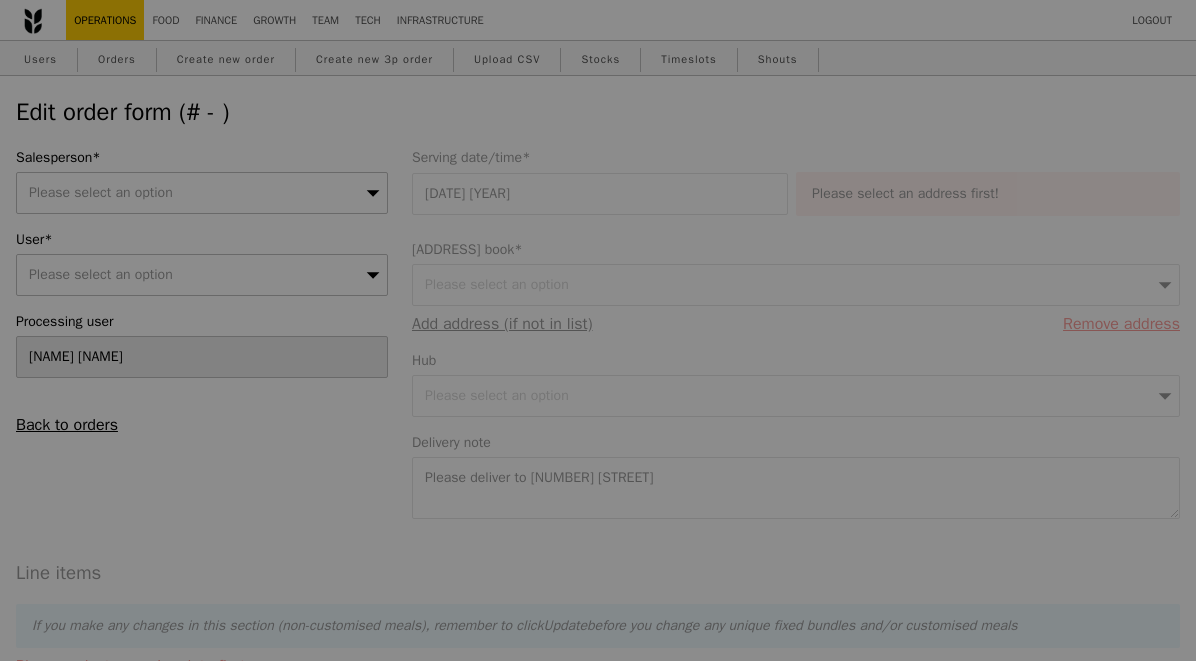 type on "Loading..." 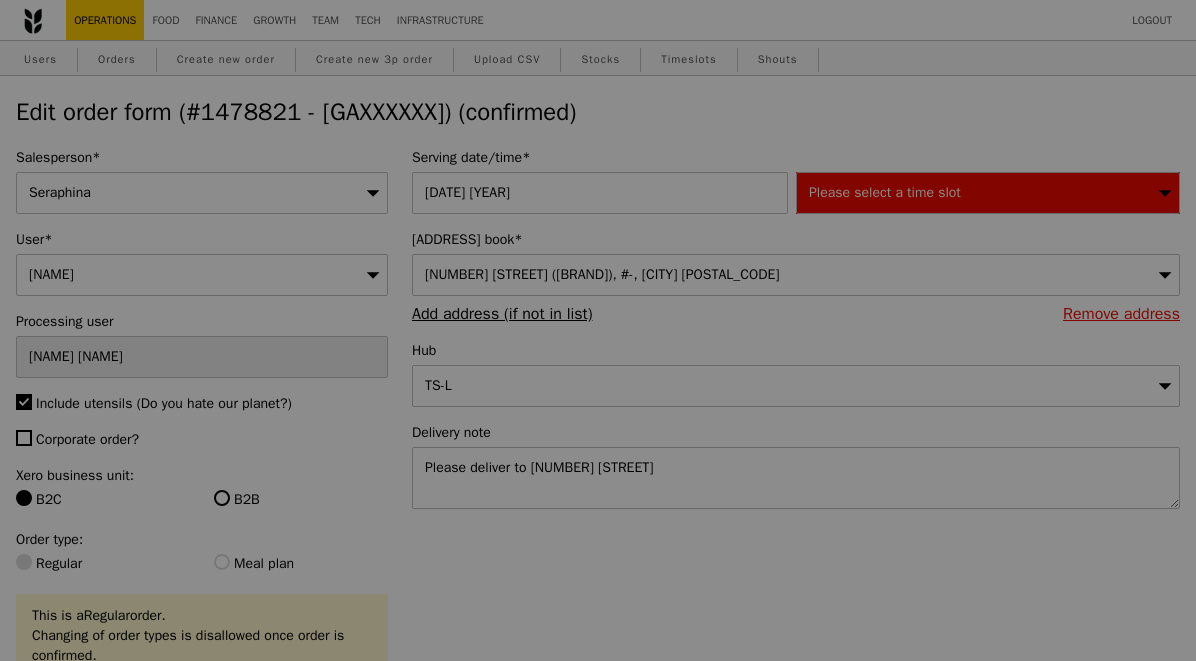 type on "-1" 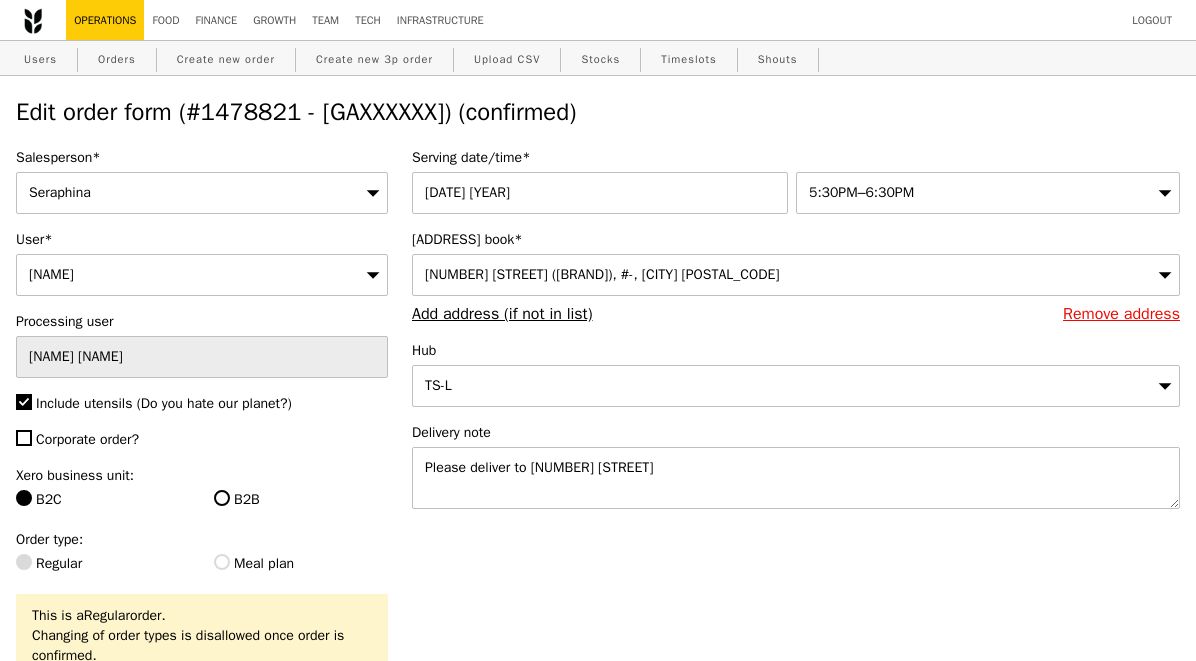 type on "Update" 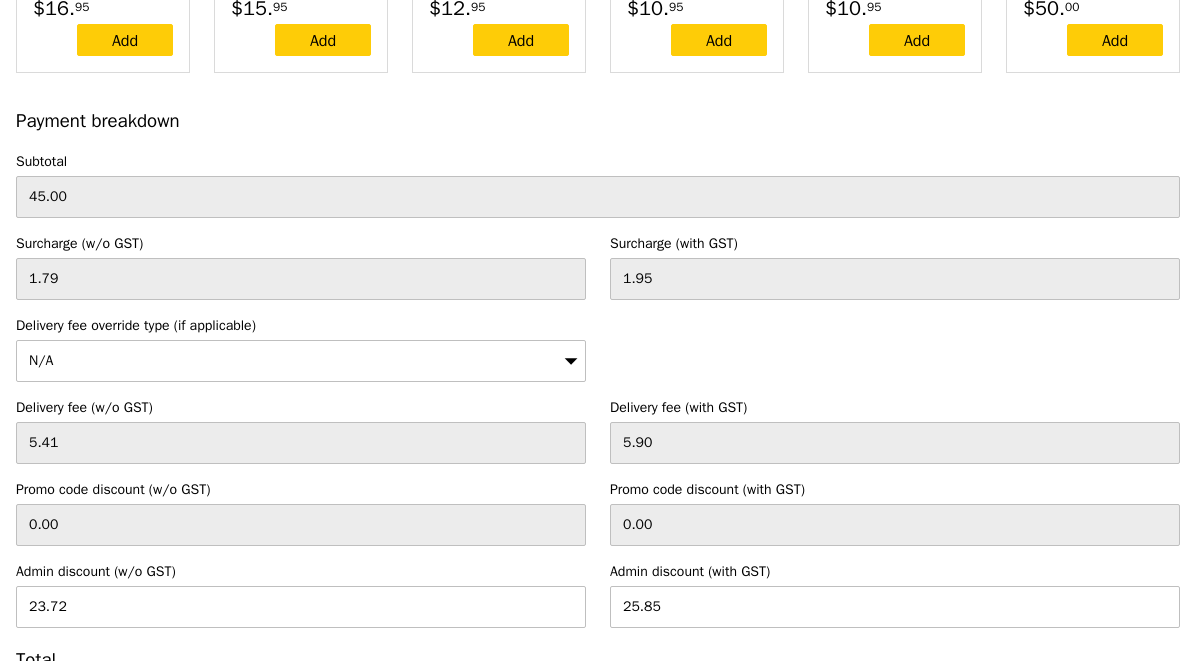 scroll, scrollTop: 6342, scrollLeft: 0, axis: vertical 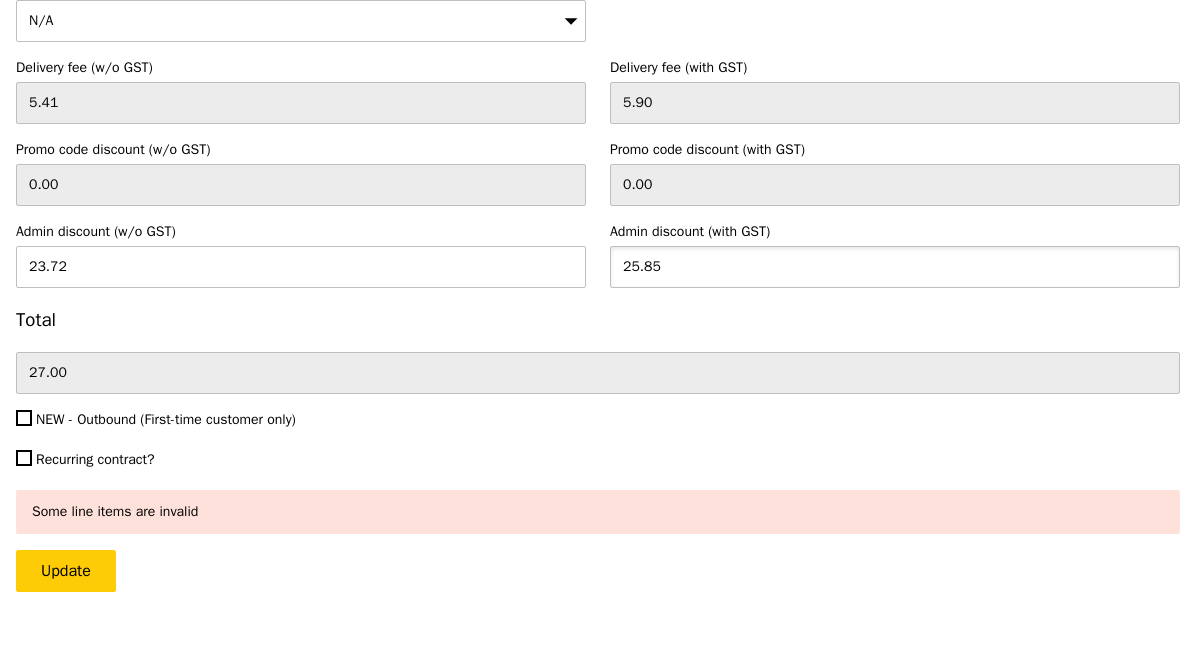 click on "25.85" at bounding box center [895, 267] 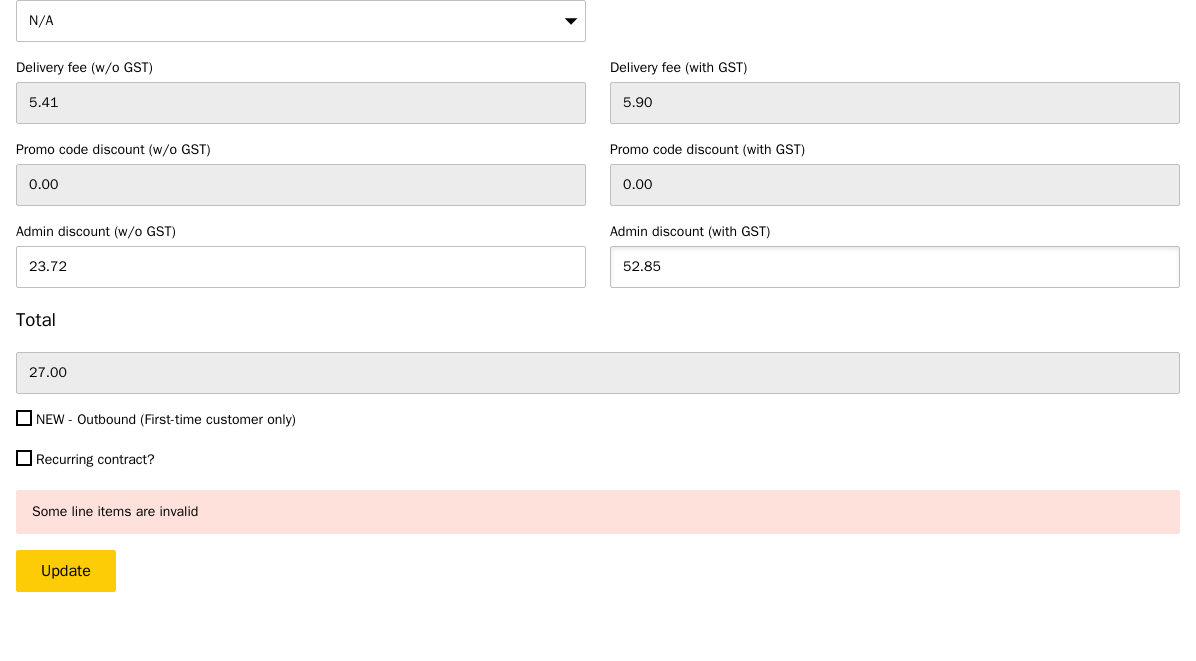 type on "52.85" 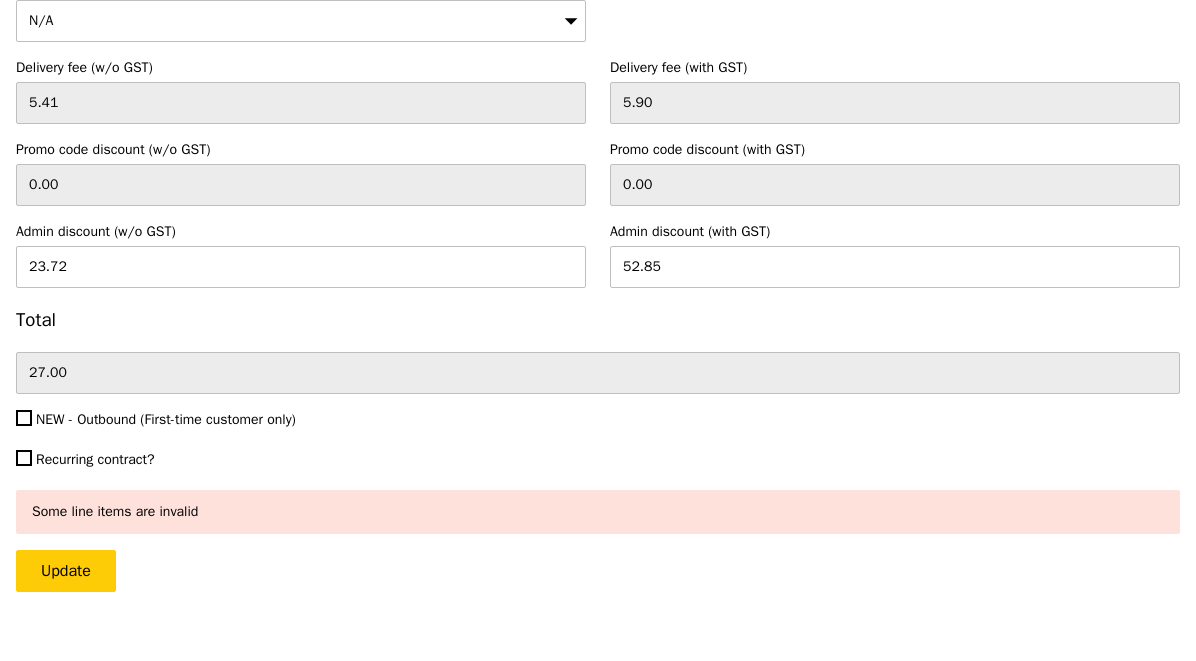 type on "48.49" 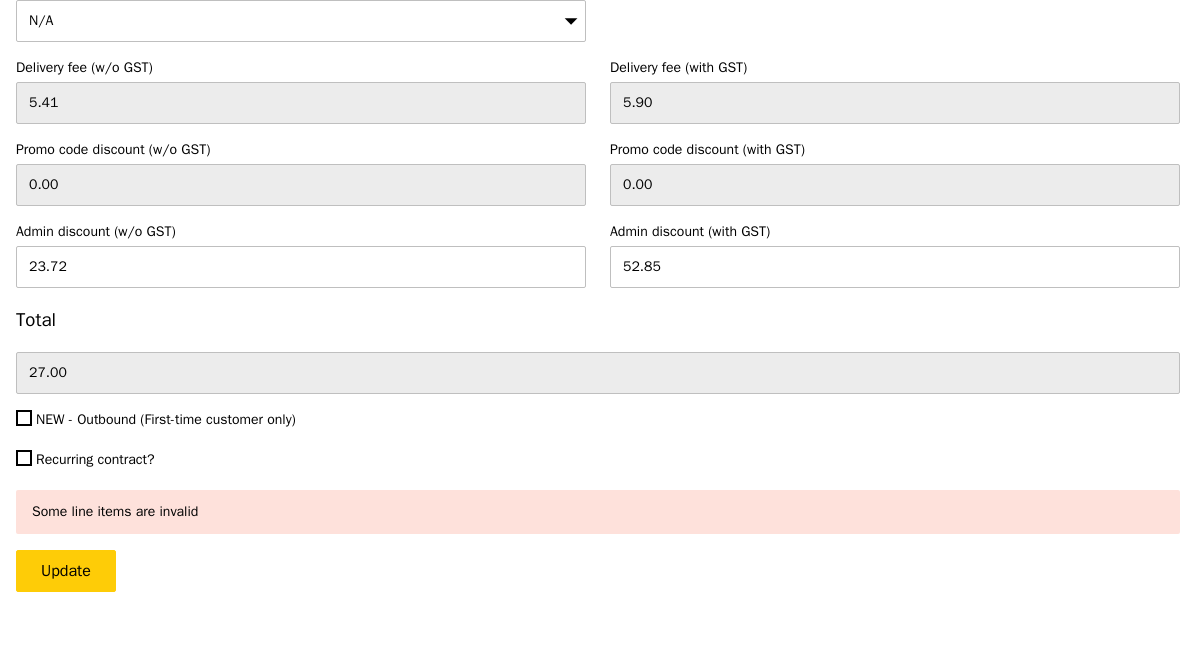 type on "0.00" 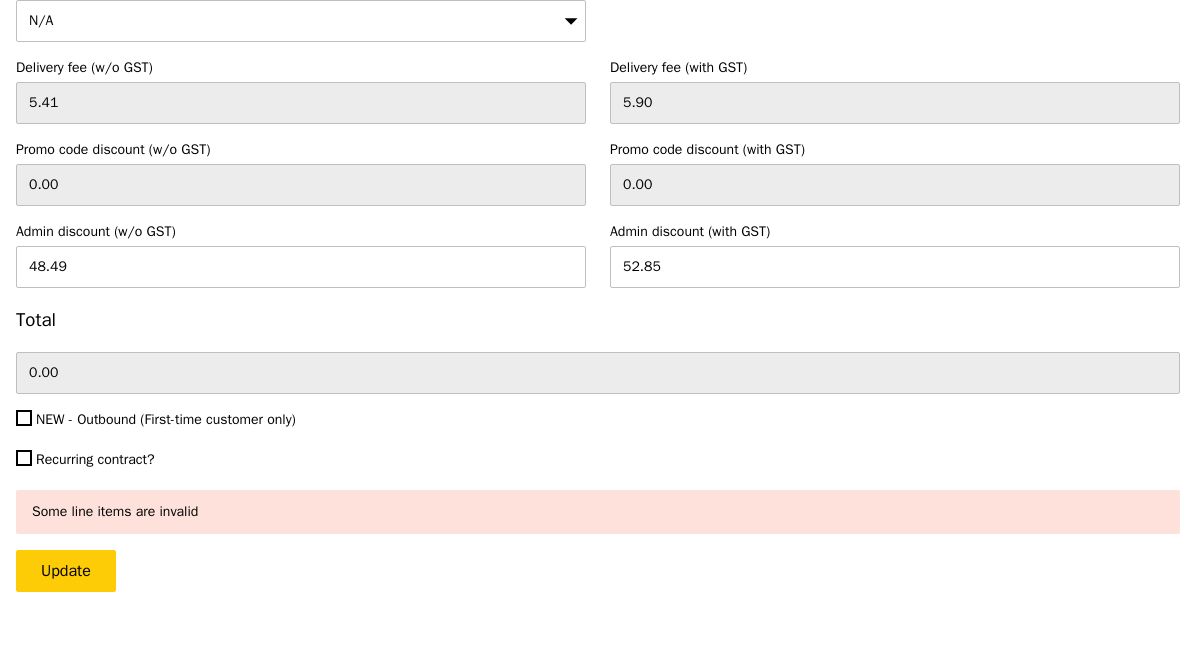 click on "Line items
If you make any changes in this section (non-customised meals), remember to click  Update  before you change any unique fixed bundles and/or customised meals
Meal
Grilled Farm Fresh Chicken
Quantity
3
Stock
-1
Price (w/ GST)
15.00
Add item
Unique Fixed Bundles
[Add on] Deliver Additional Item
$1.0
Add
[Add on] Custom Sticker / Label
$1.2
Add
Customised Meals
100% Fried Chicken
1 piece of boneless fried chicken thigh
$3.
95
Add
200% Fried Chicken
2 pieces of boneless fried chicken thigh
$7.
45
Add
300% Fried Chicken
$10.
95" at bounding box center (598, -2503) 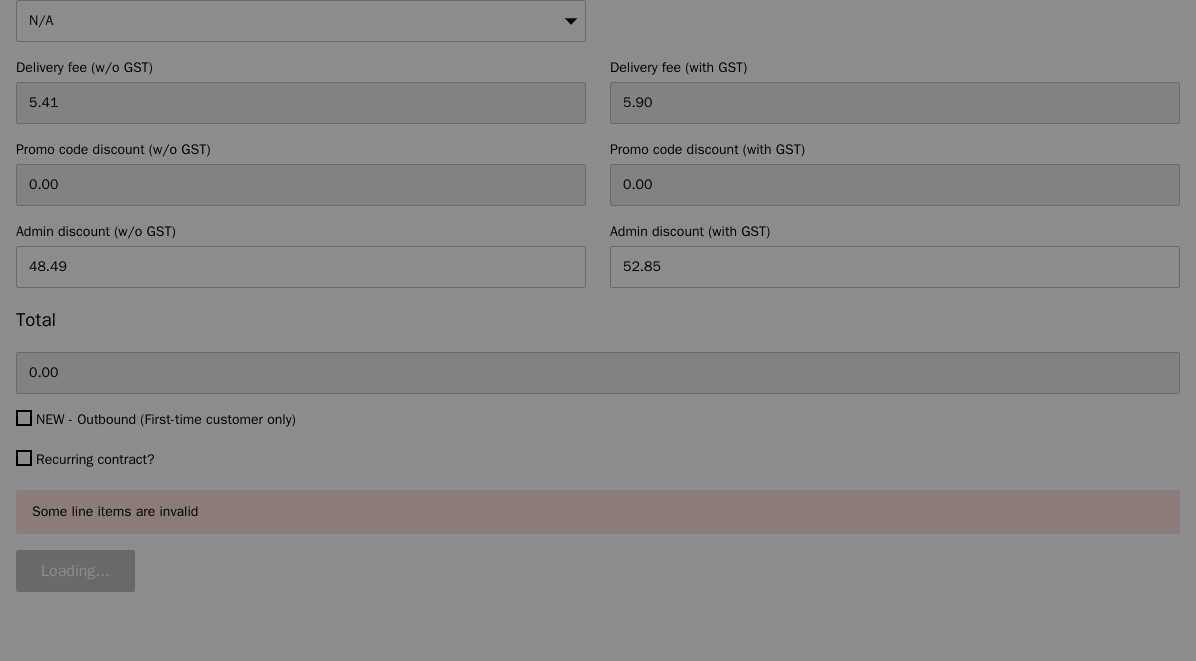 type on "0.00" 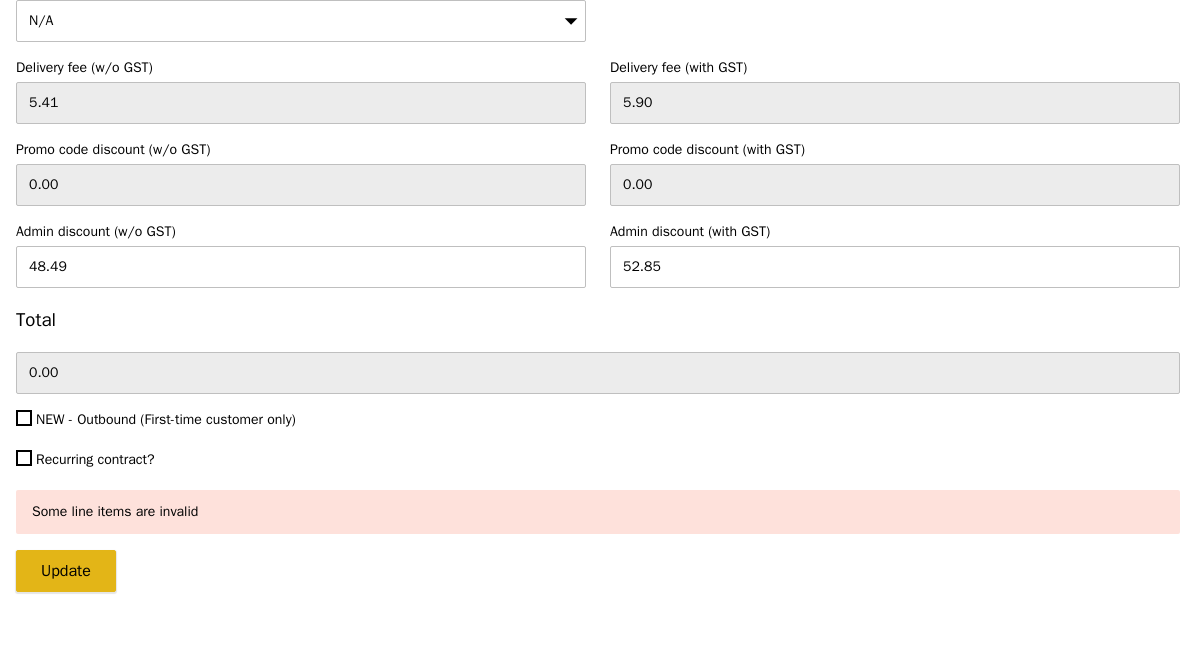 click on "Update" at bounding box center (66, 571) 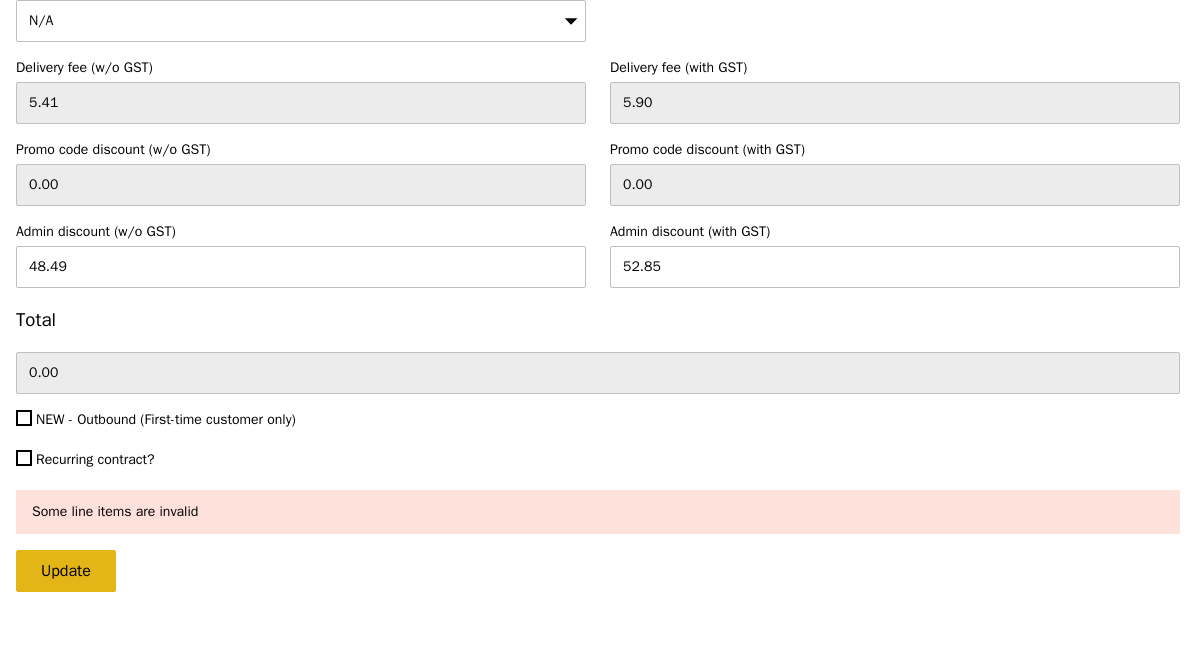 type on "Loading..." 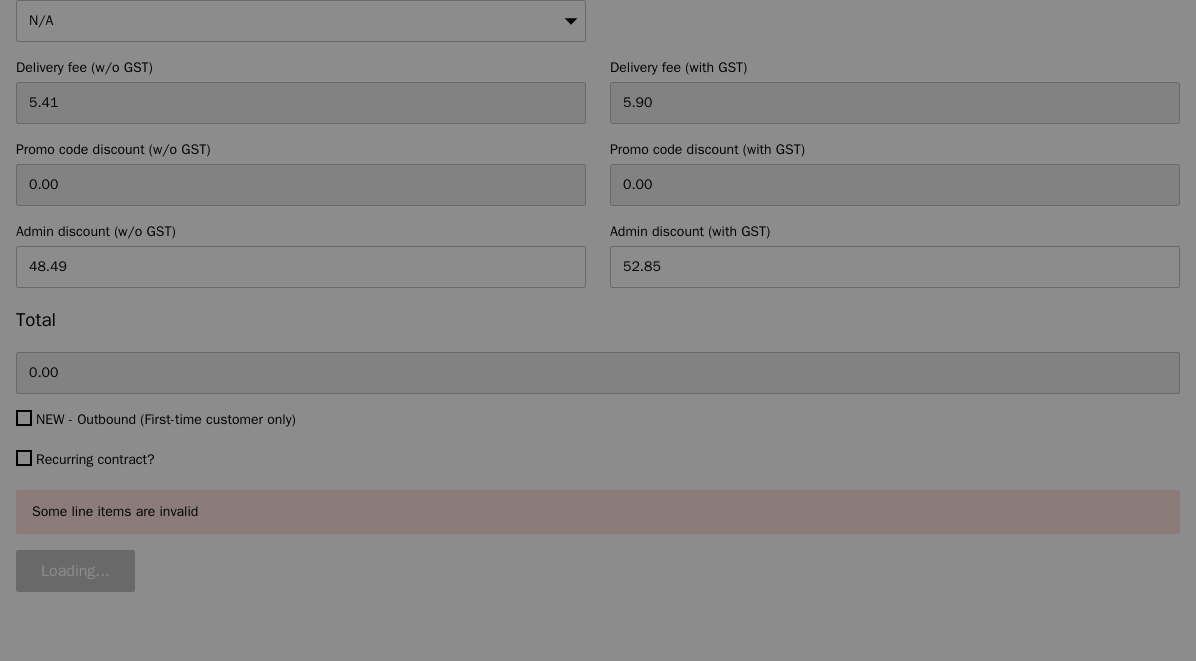 type on "45.00" 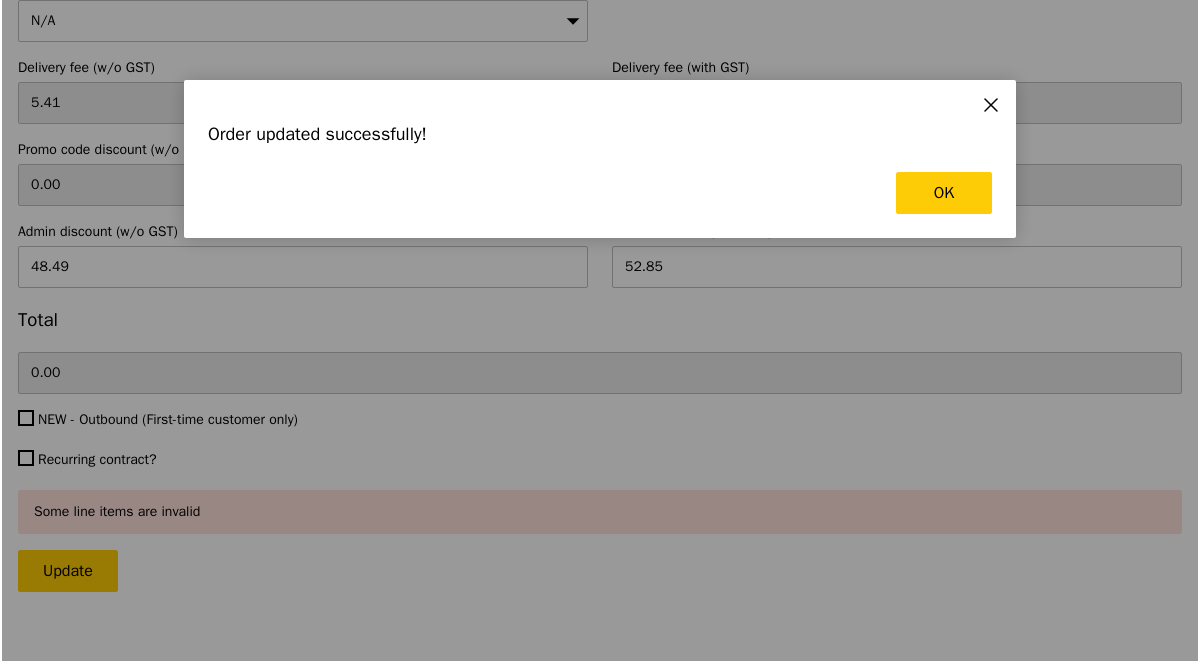 scroll, scrollTop: 0, scrollLeft: 0, axis: both 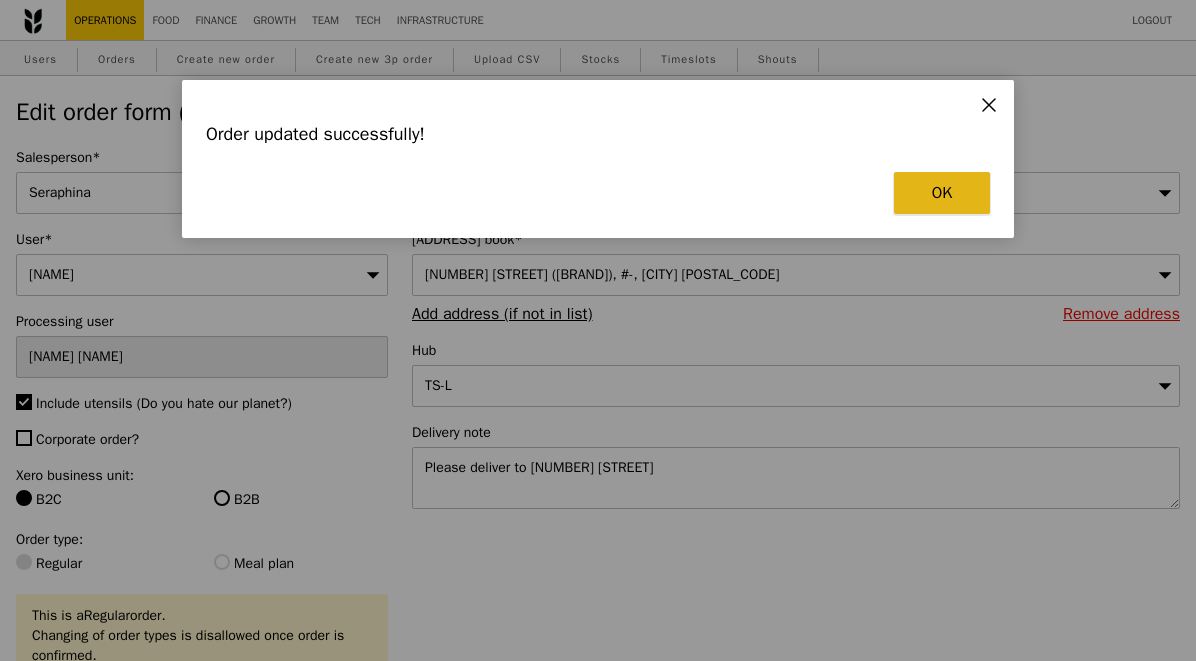 click on "OK" at bounding box center [942, 193] 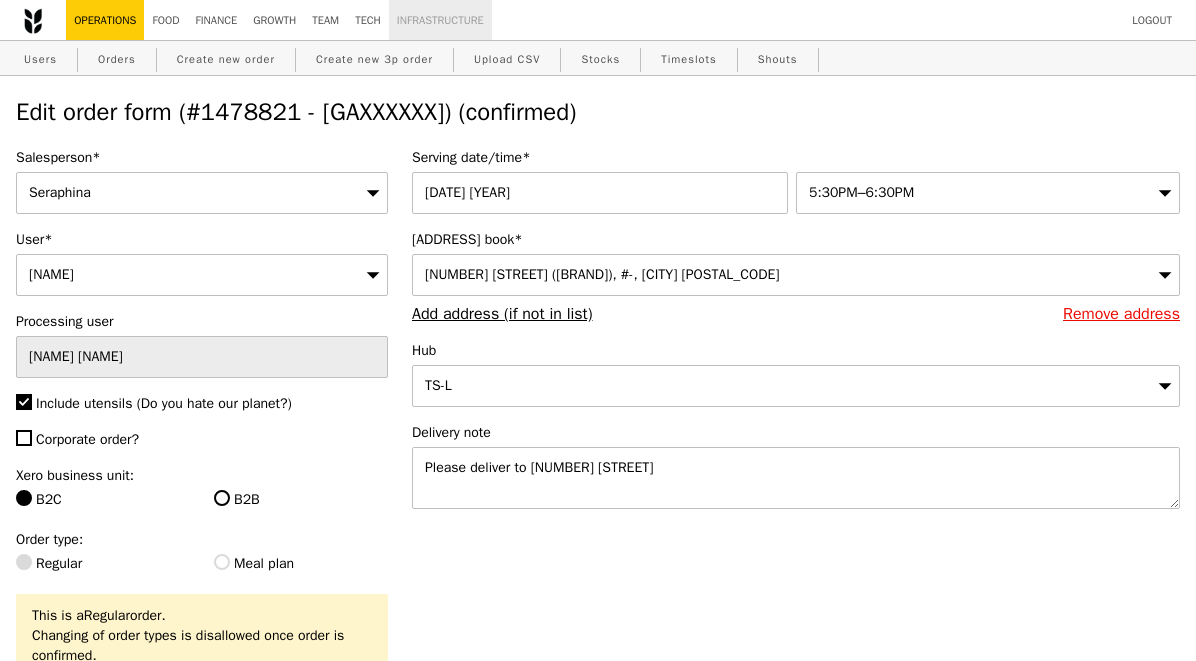 select on "100" 